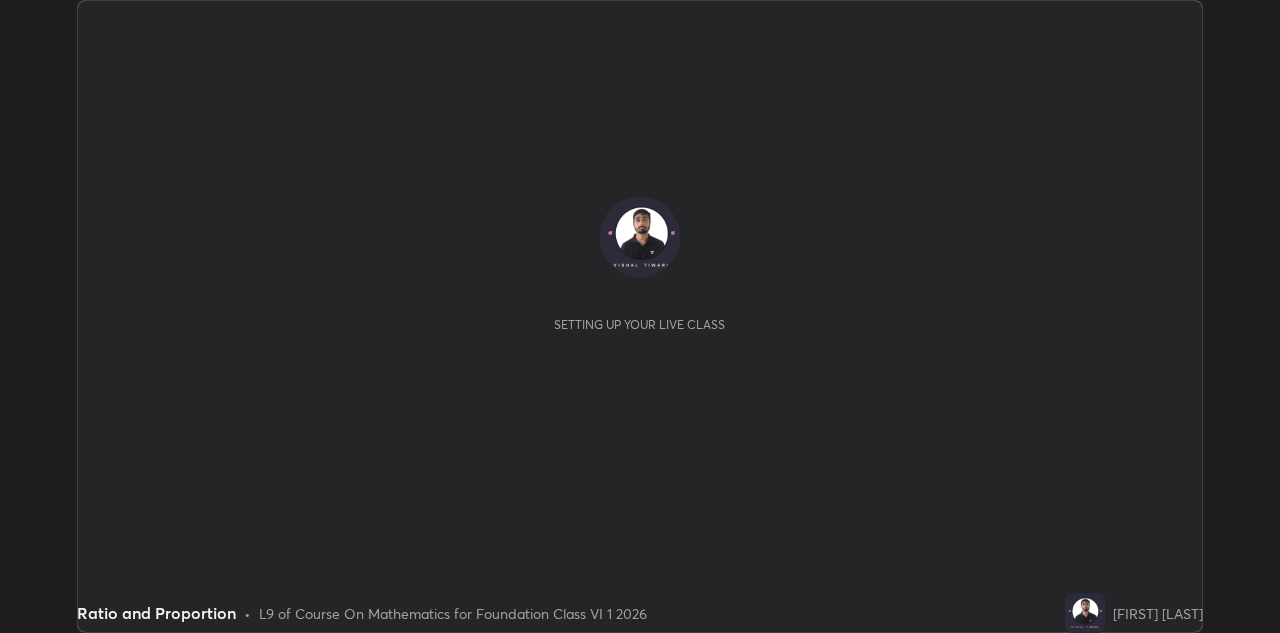 scroll, scrollTop: 0, scrollLeft: 0, axis: both 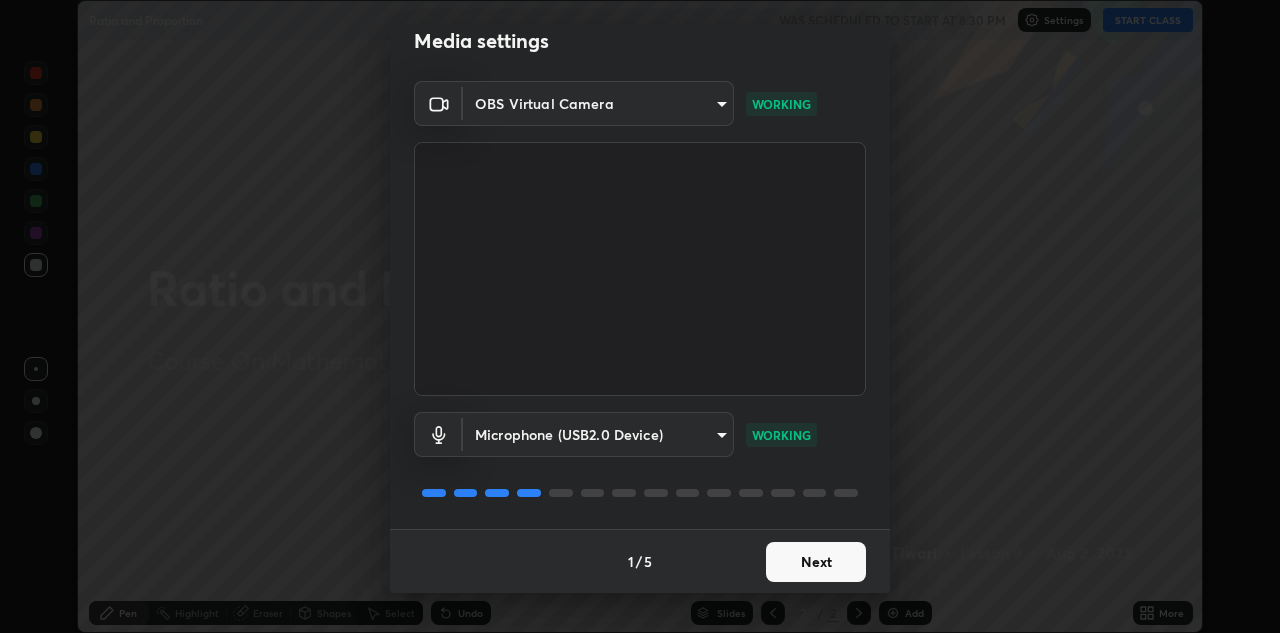 click on "Next" at bounding box center [816, 562] 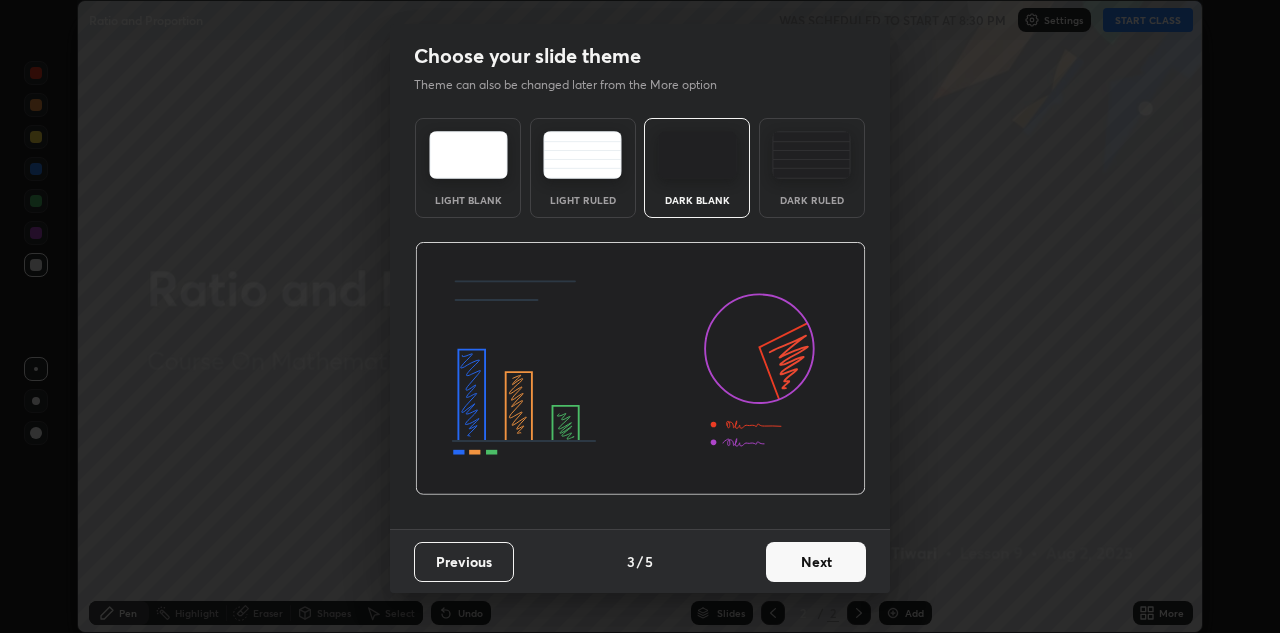 scroll, scrollTop: 0, scrollLeft: 0, axis: both 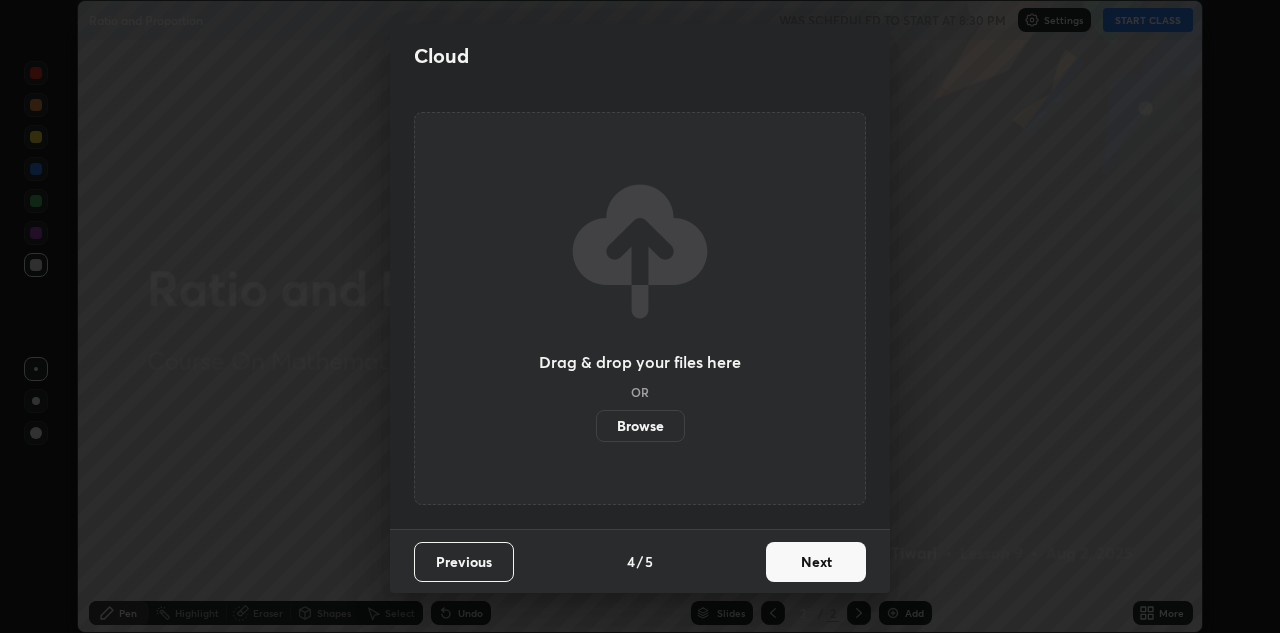 click on "Next" at bounding box center (816, 562) 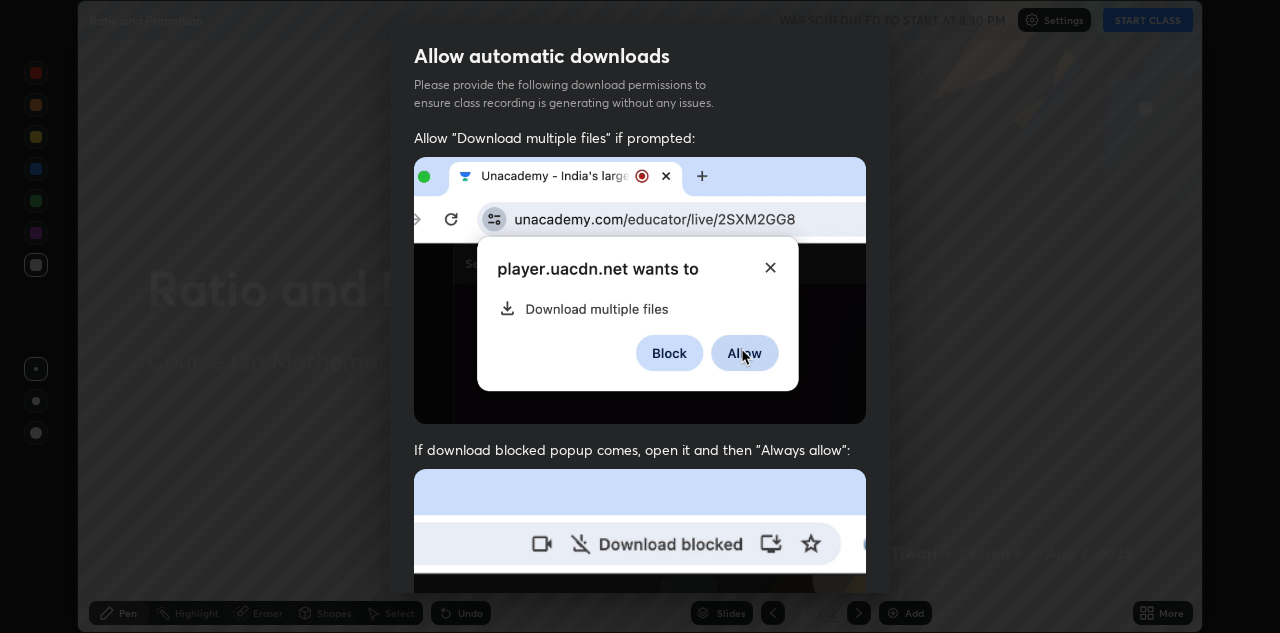 click at bounding box center [640, 687] 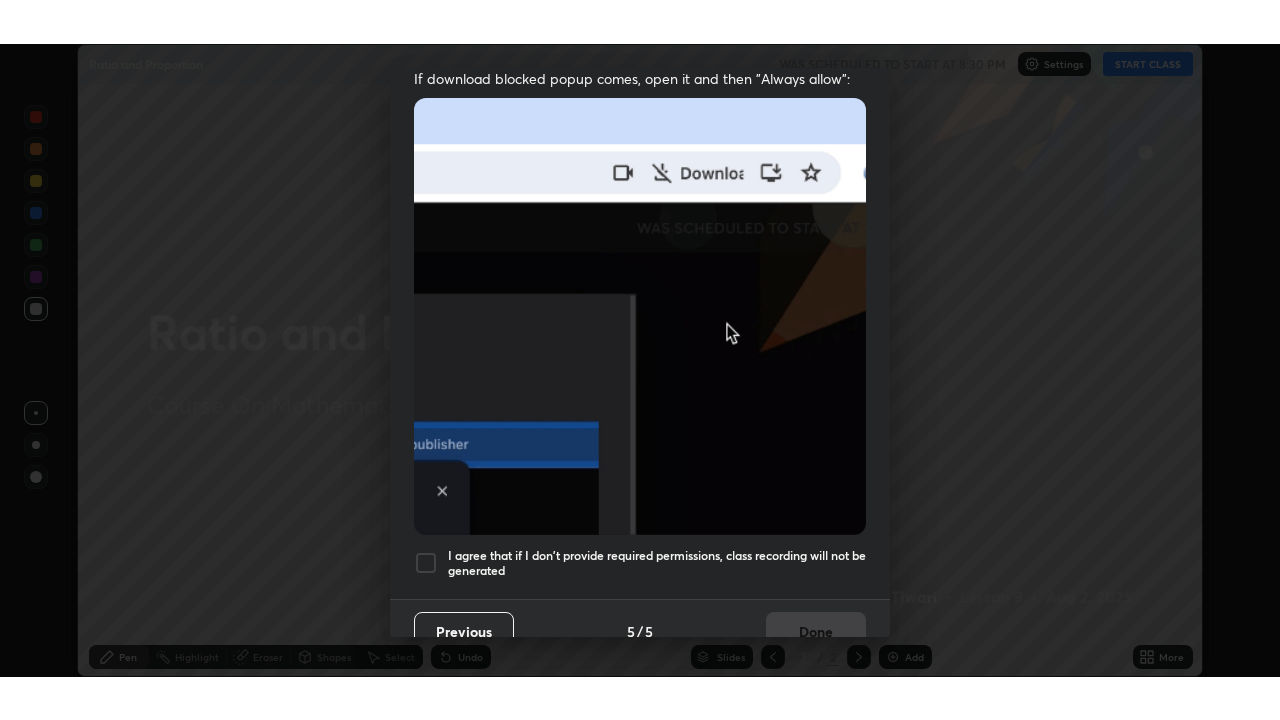scroll, scrollTop: 431, scrollLeft: 0, axis: vertical 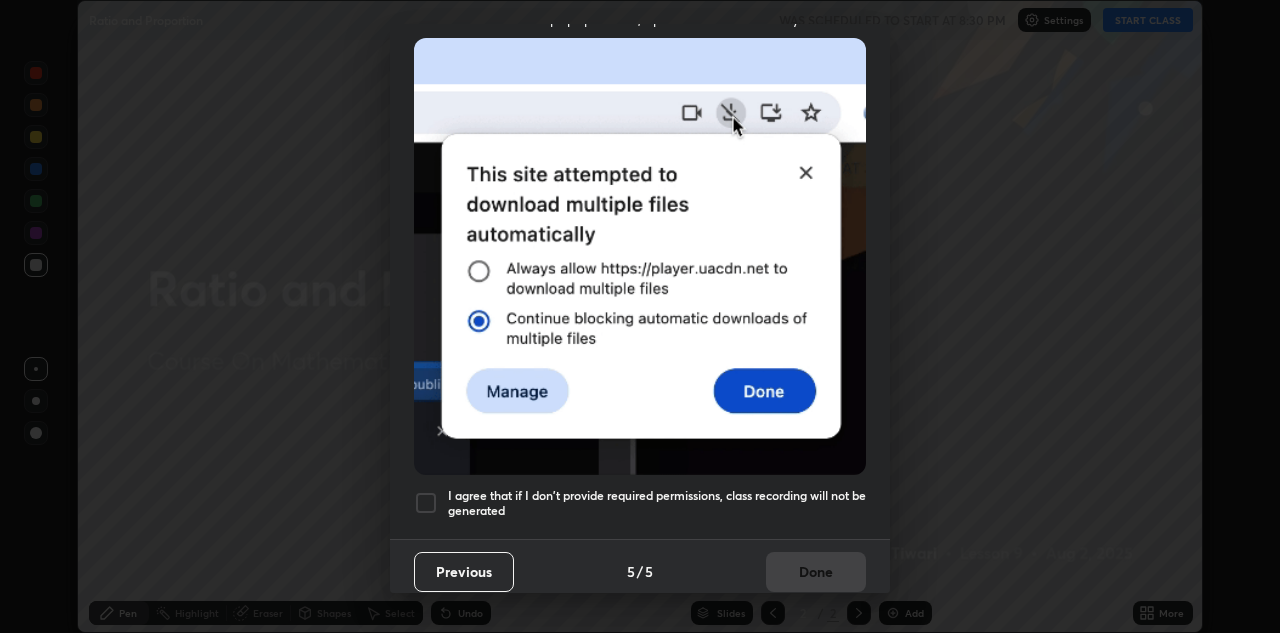click at bounding box center (426, 503) 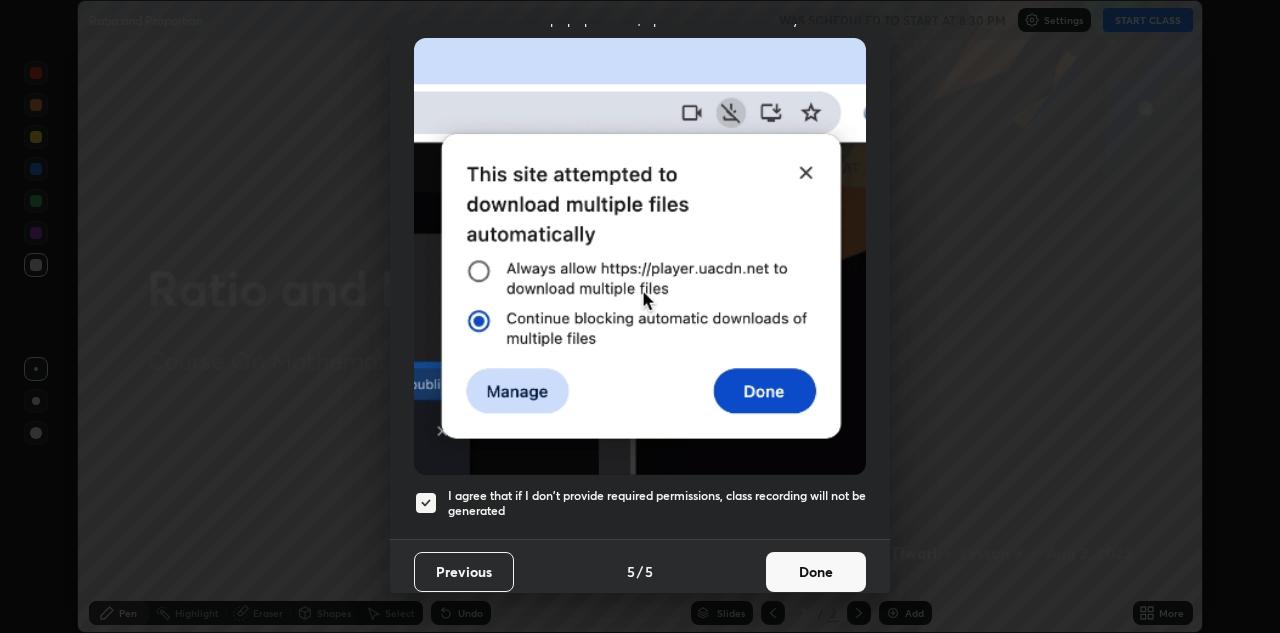 click on "Done" at bounding box center (816, 572) 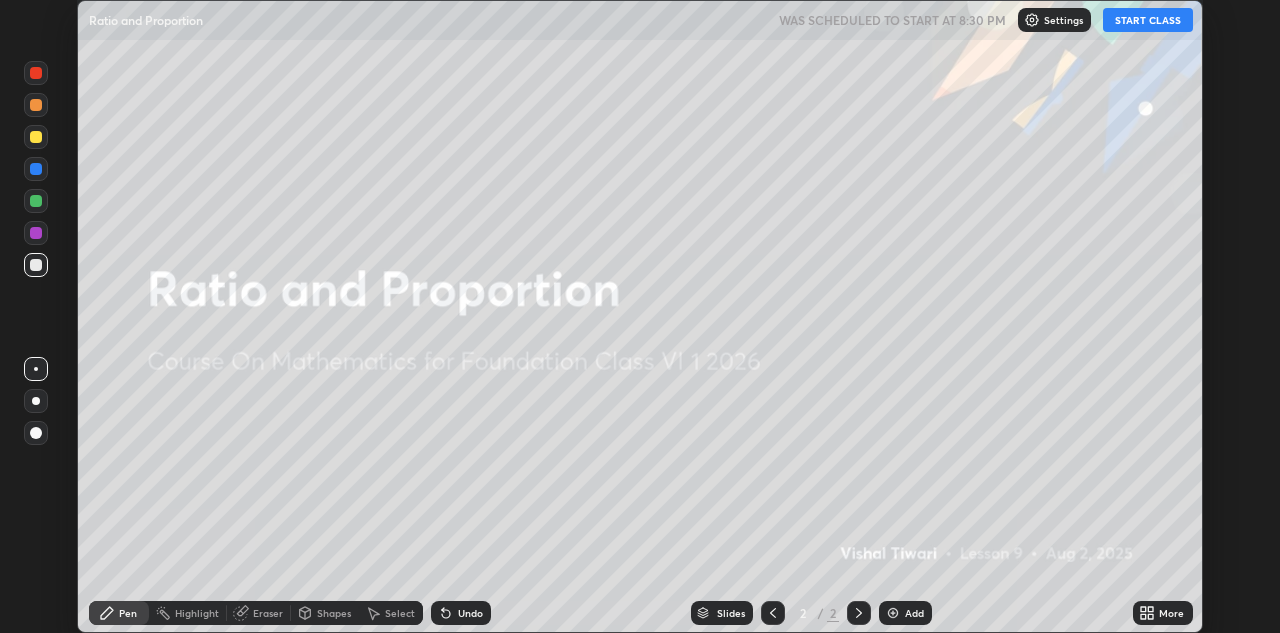 click on "START CLASS" at bounding box center [1148, 20] 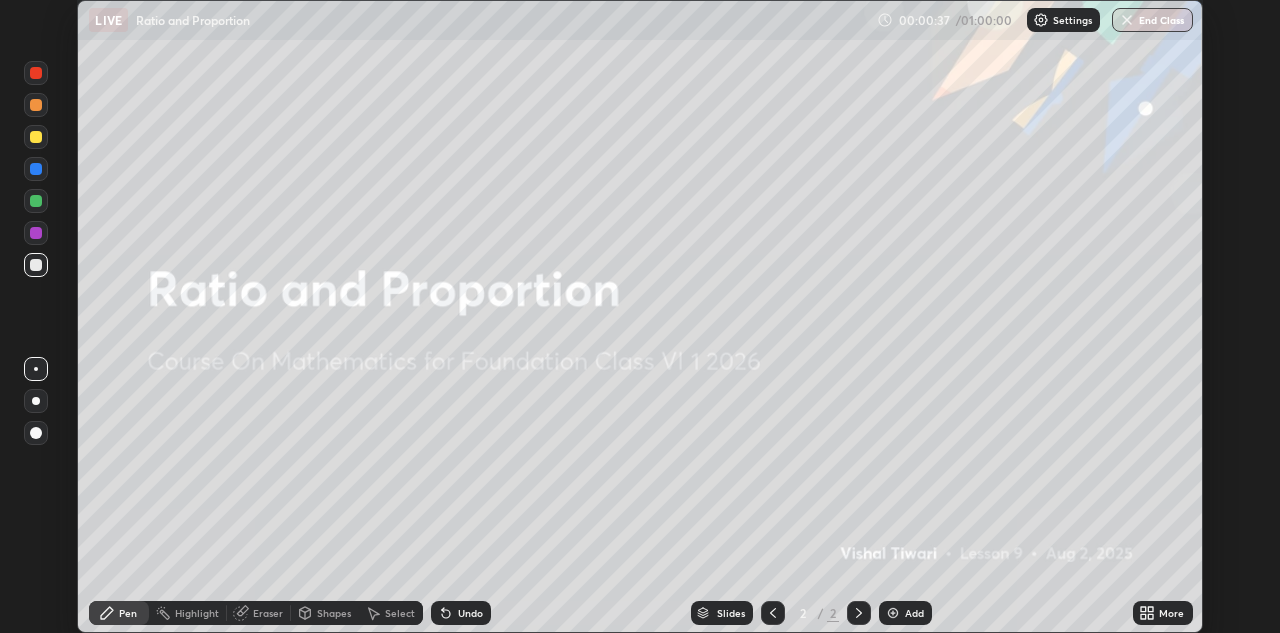 click on "Add" at bounding box center [905, 613] 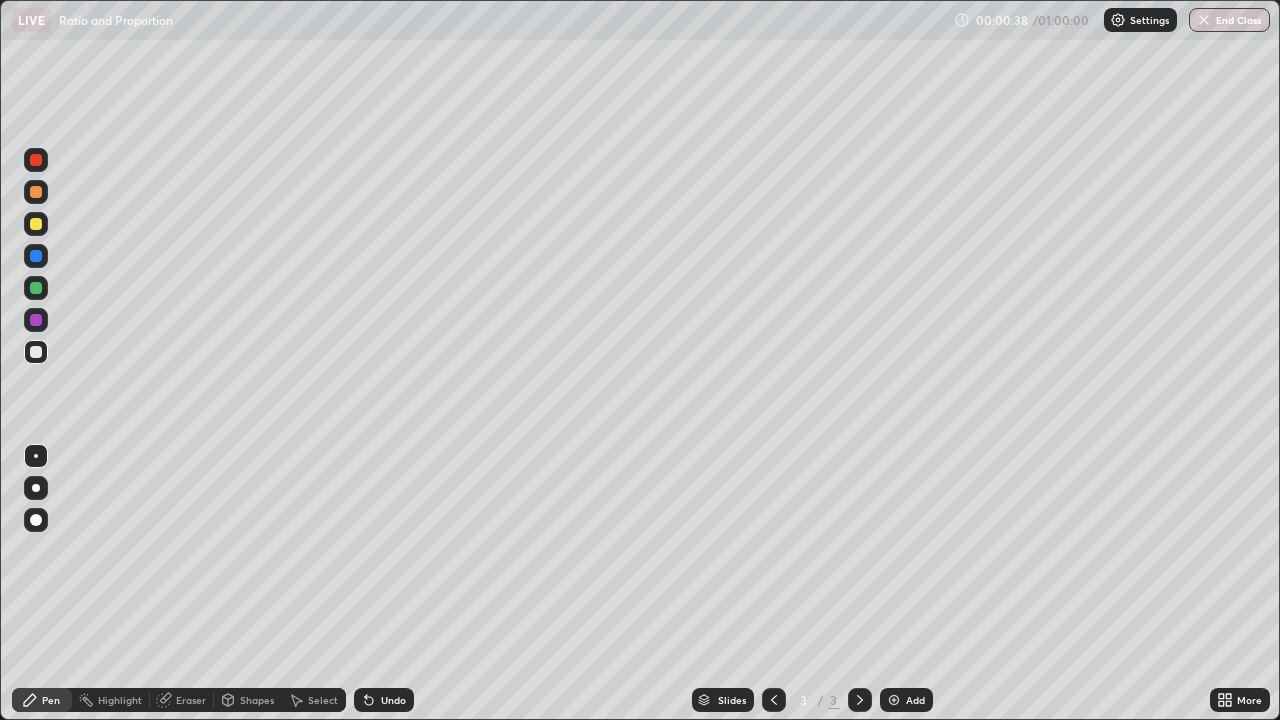 scroll, scrollTop: 99280, scrollLeft: 98720, axis: both 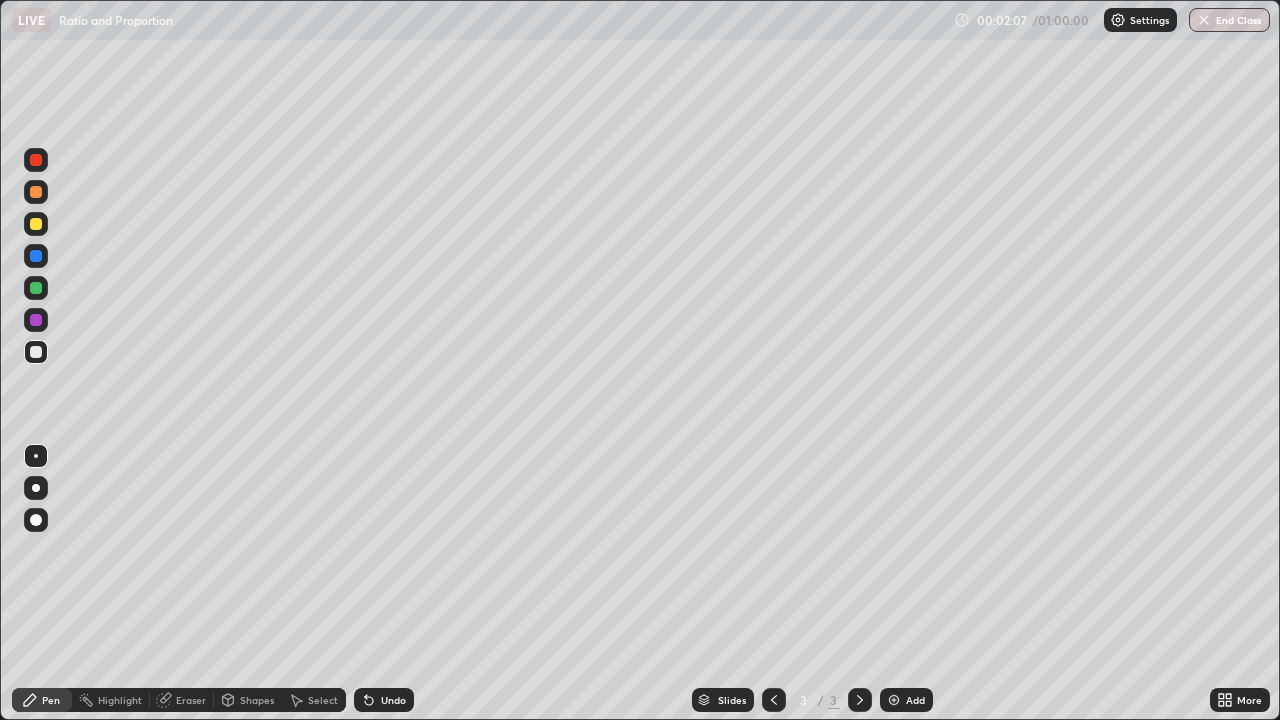 click on "Add" at bounding box center (906, 700) 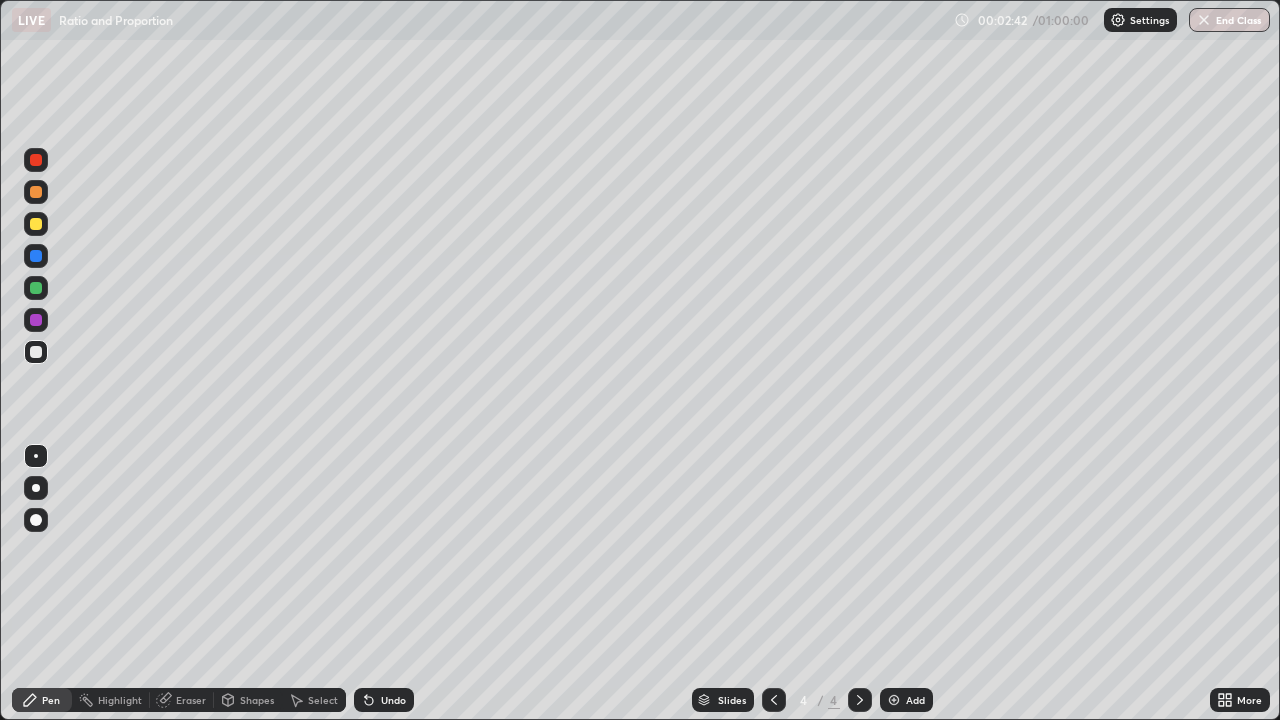 click on "Add" at bounding box center (906, 700) 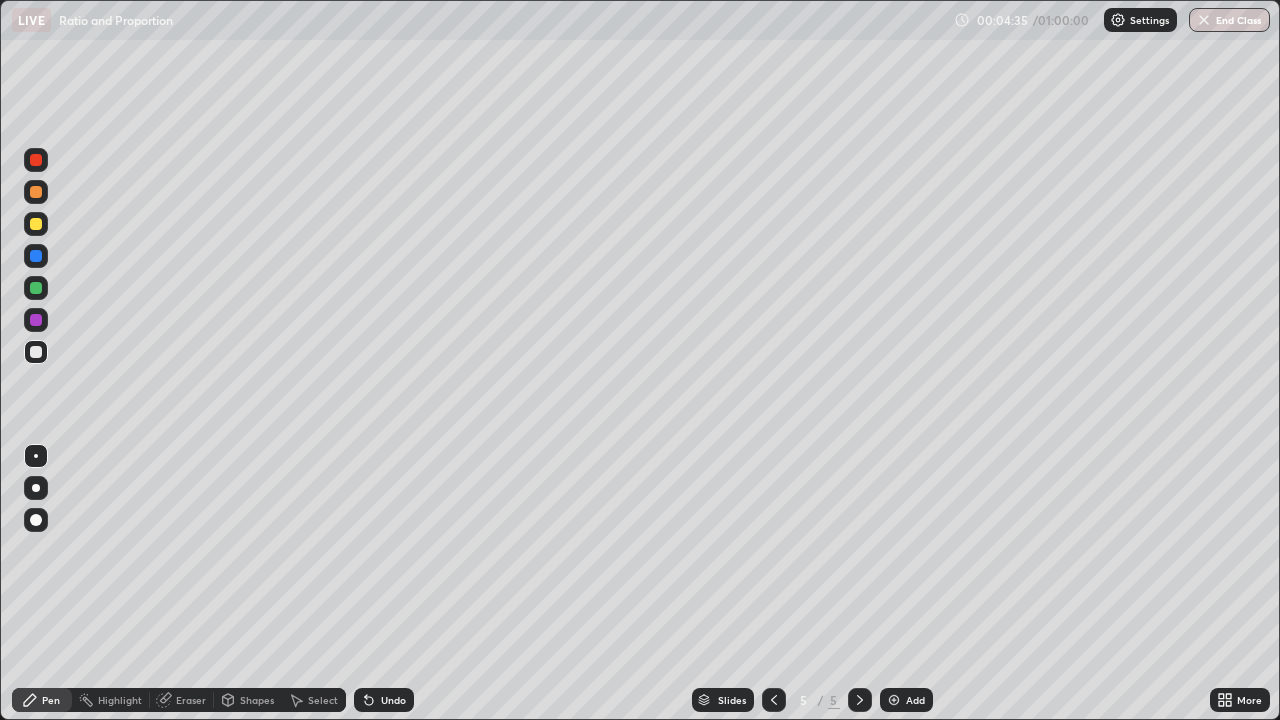click on "Add" at bounding box center (906, 700) 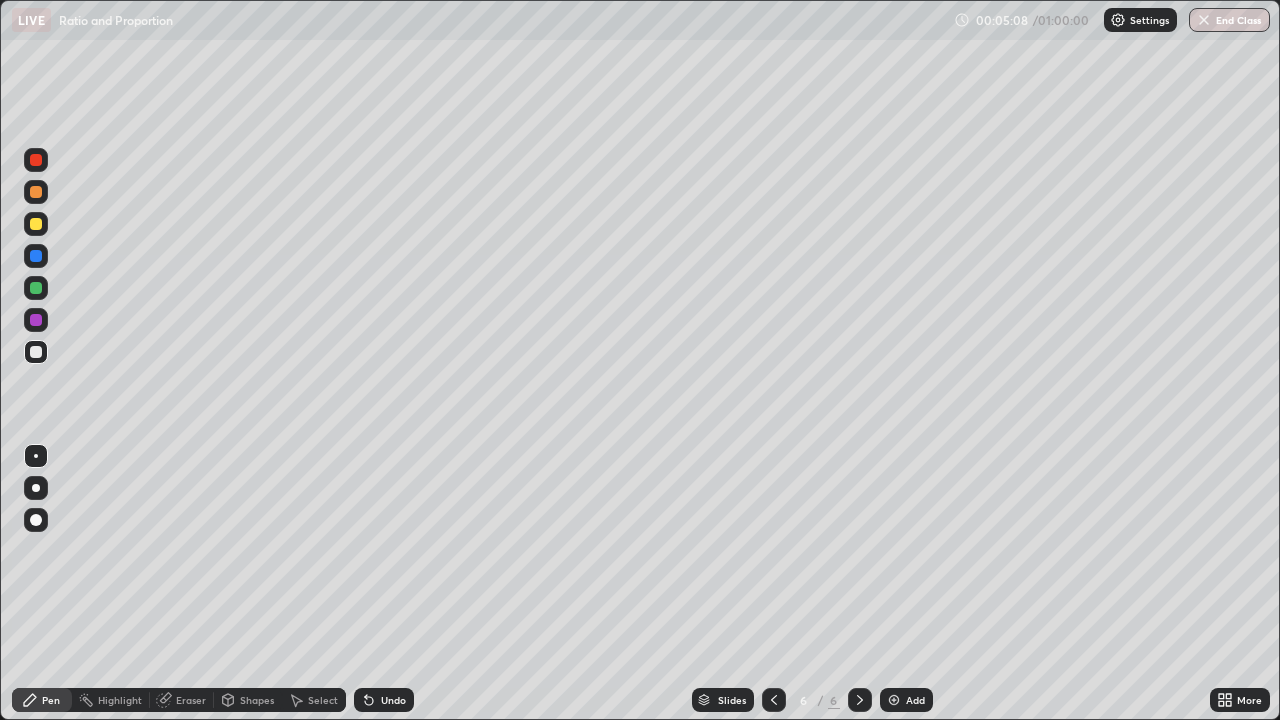 click on "Add" at bounding box center (915, 700) 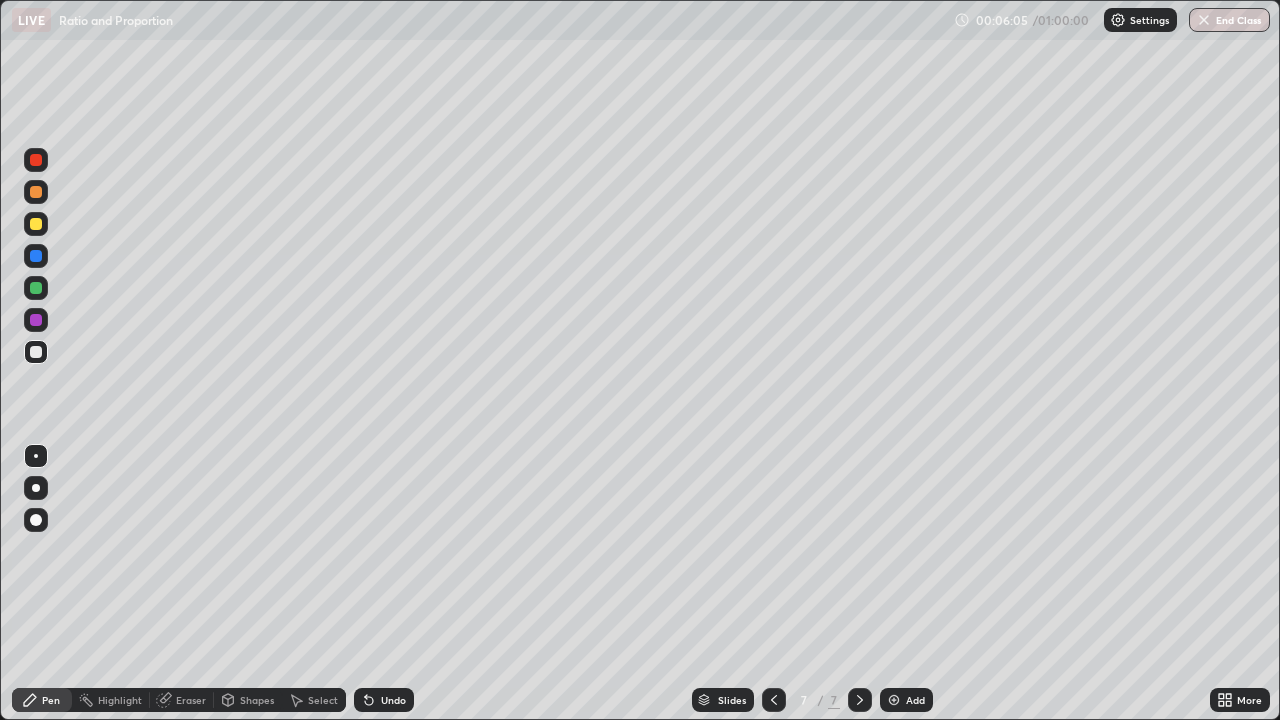 click on "Add" at bounding box center [915, 700] 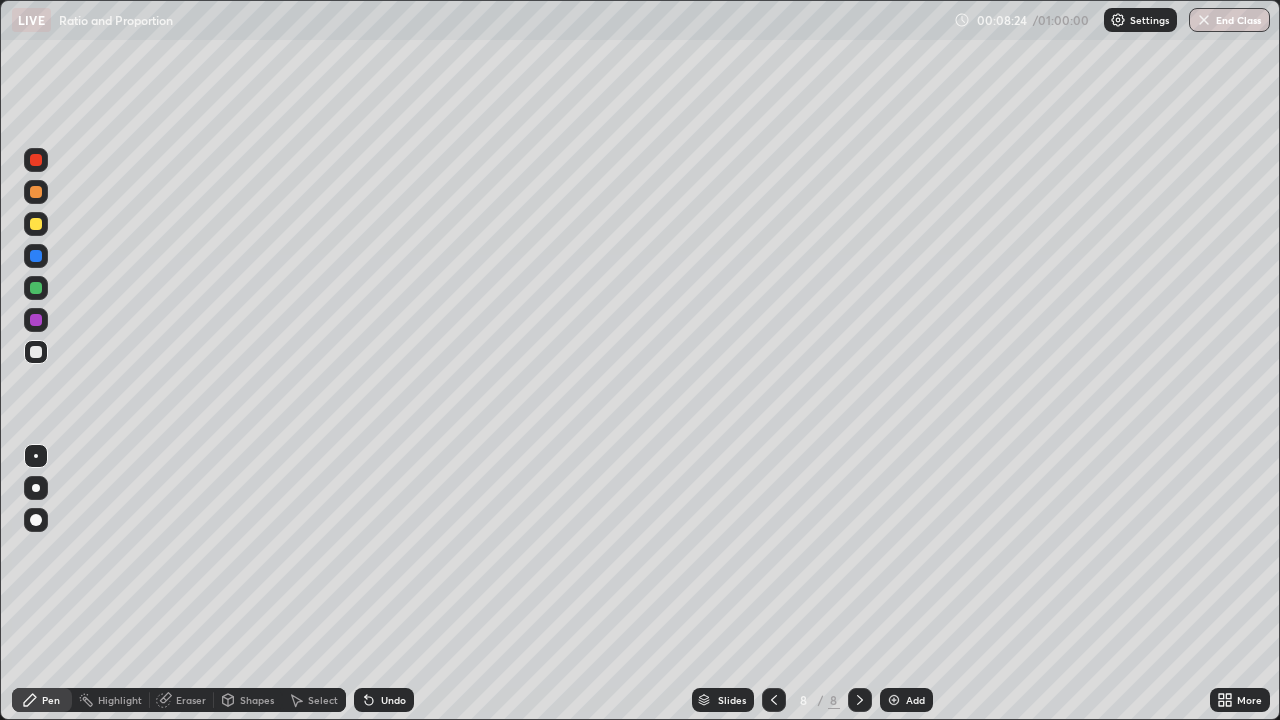 click on "Eraser" at bounding box center (191, 700) 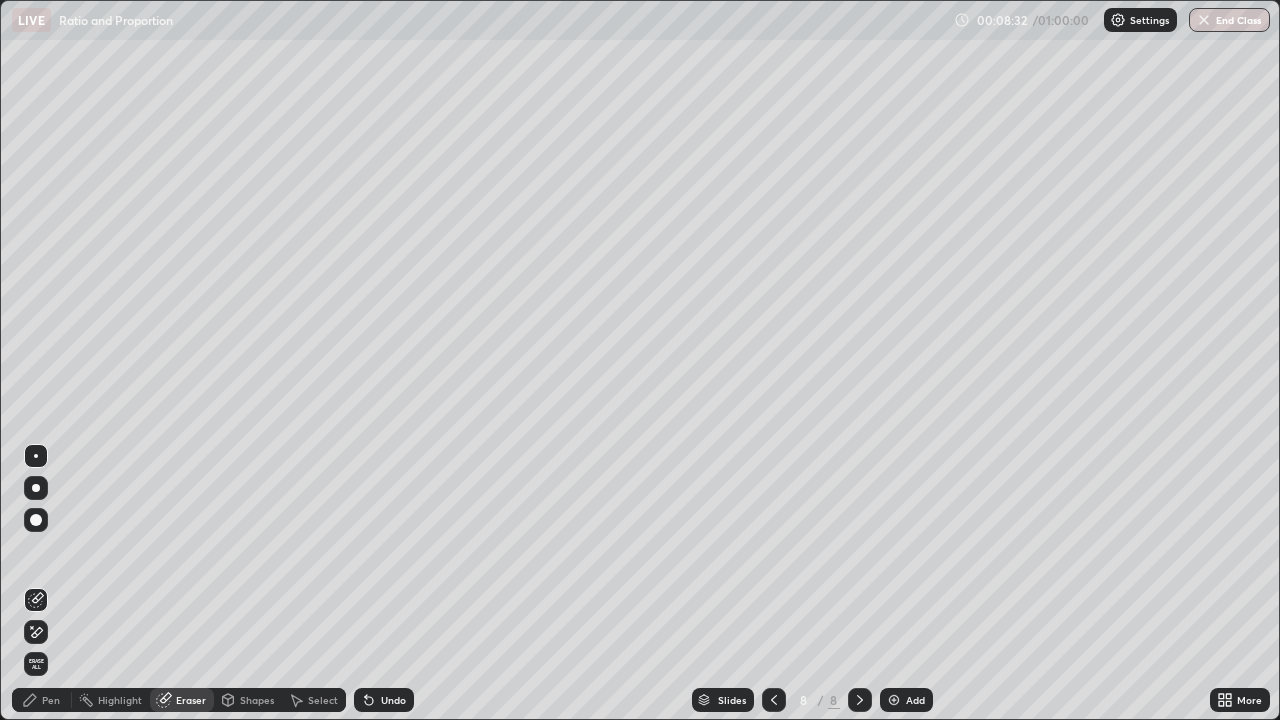 click on "Pen" at bounding box center [42, 700] 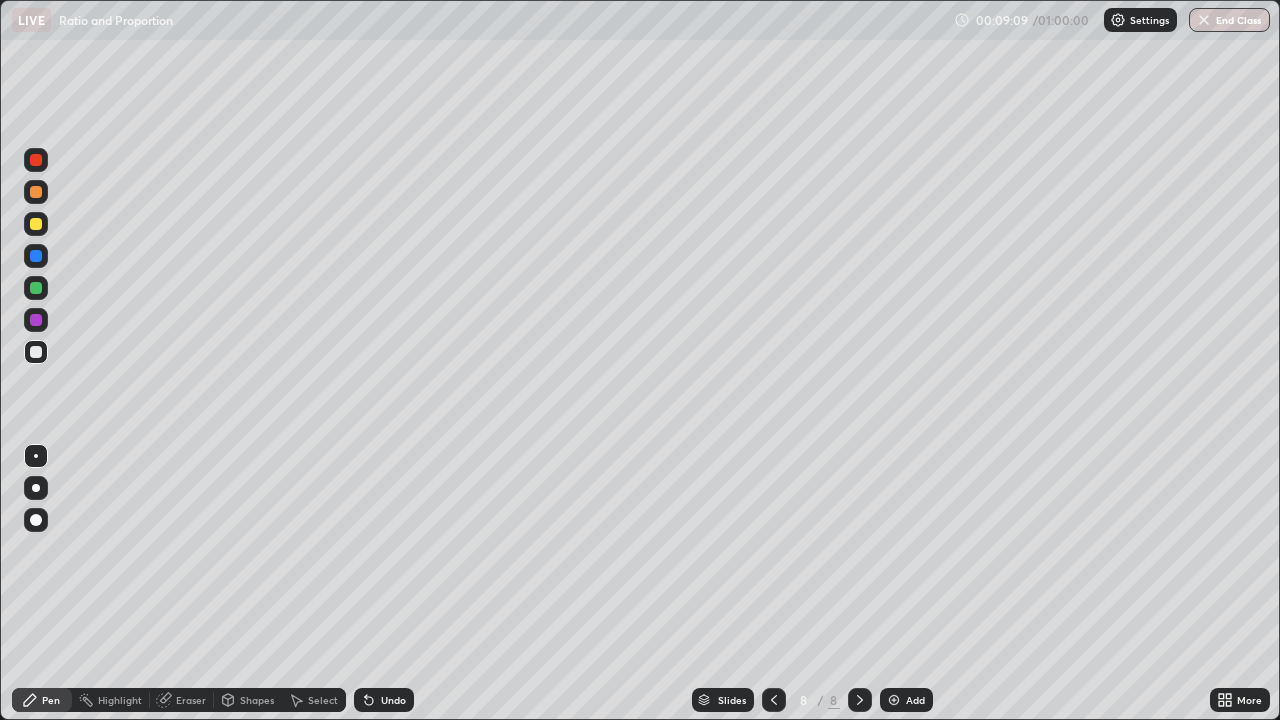 click at bounding box center (894, 700) 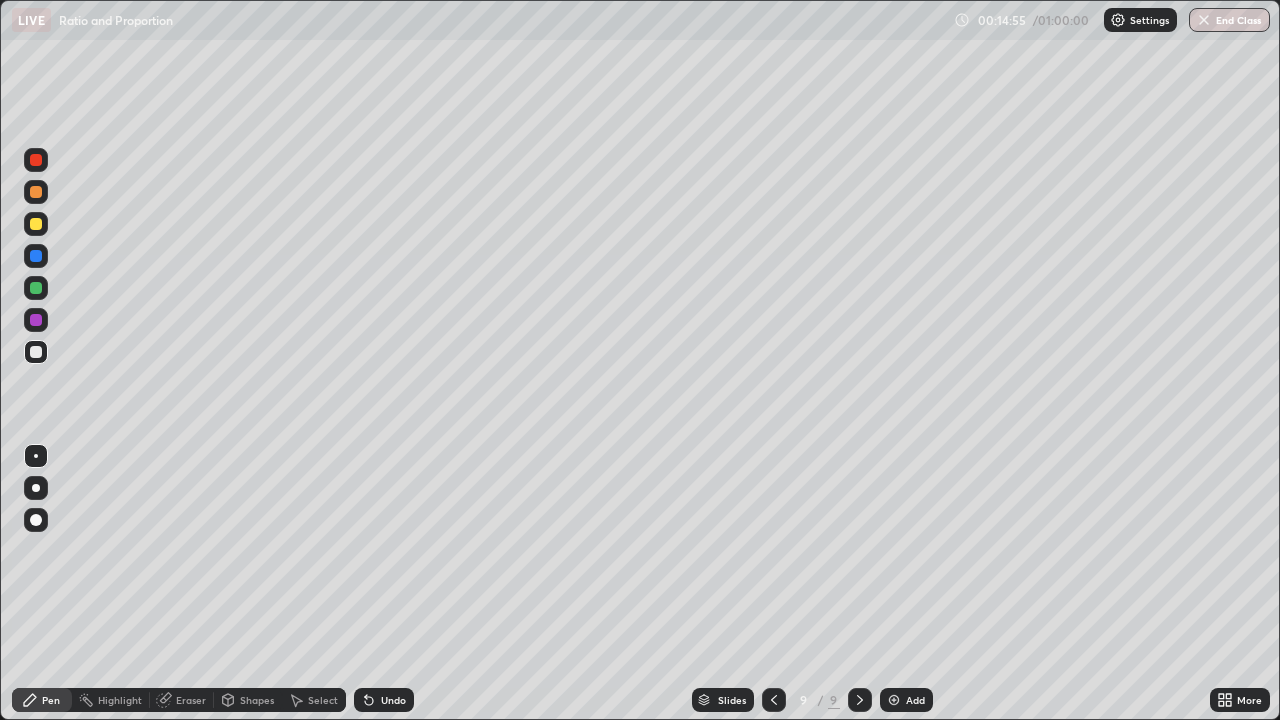 click on "Add" at bounding box center [915, 700] 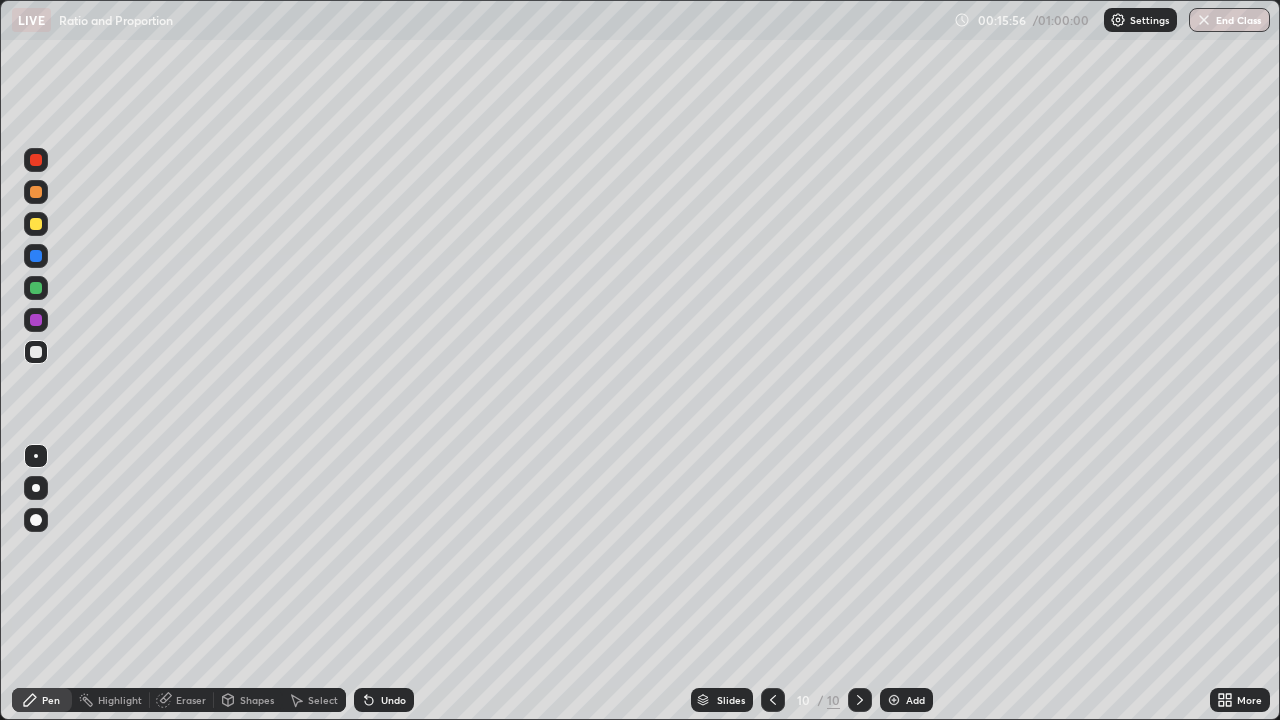 click on "Add" at bounding box center (915, 700) 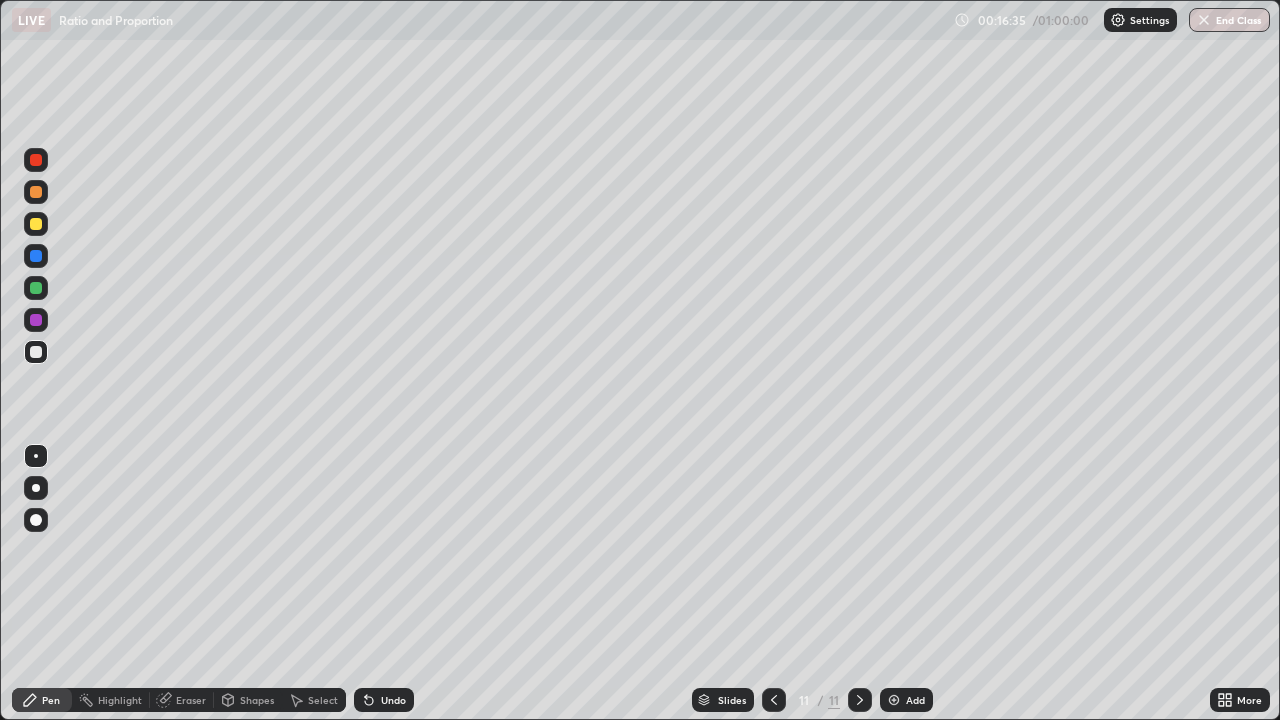 click 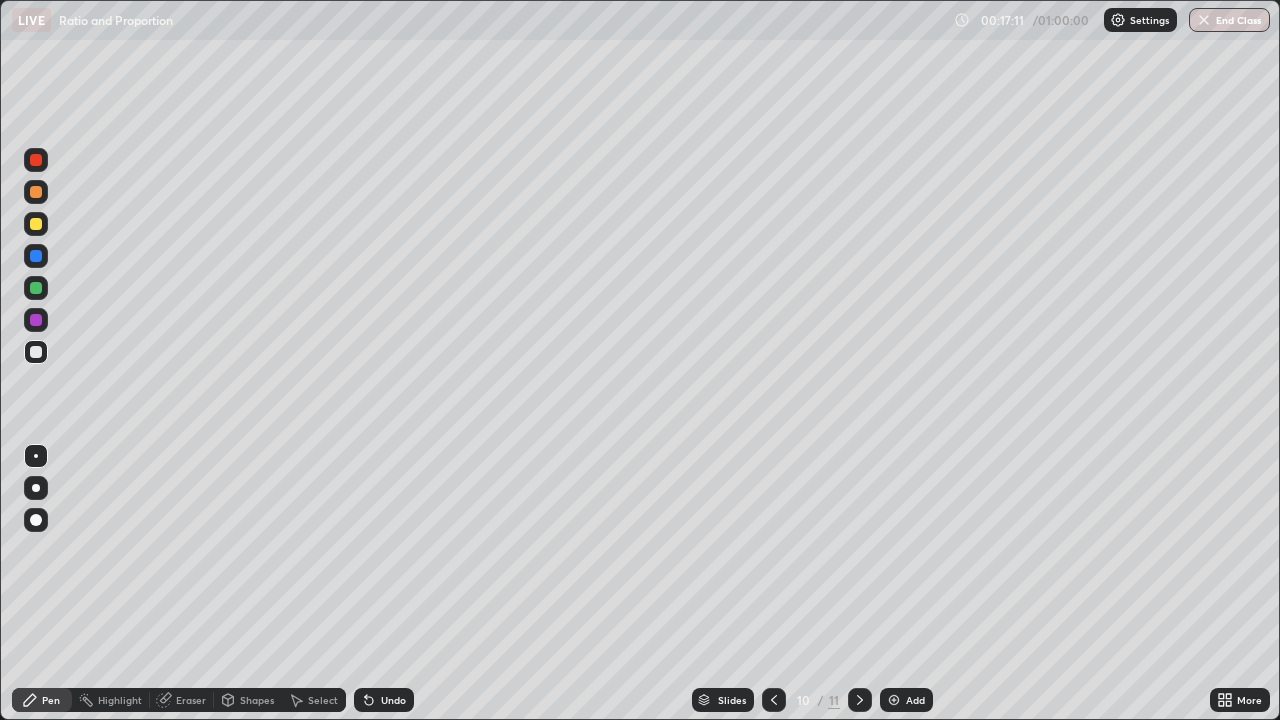 click on "Eraser" at bounding box center [191, 700] 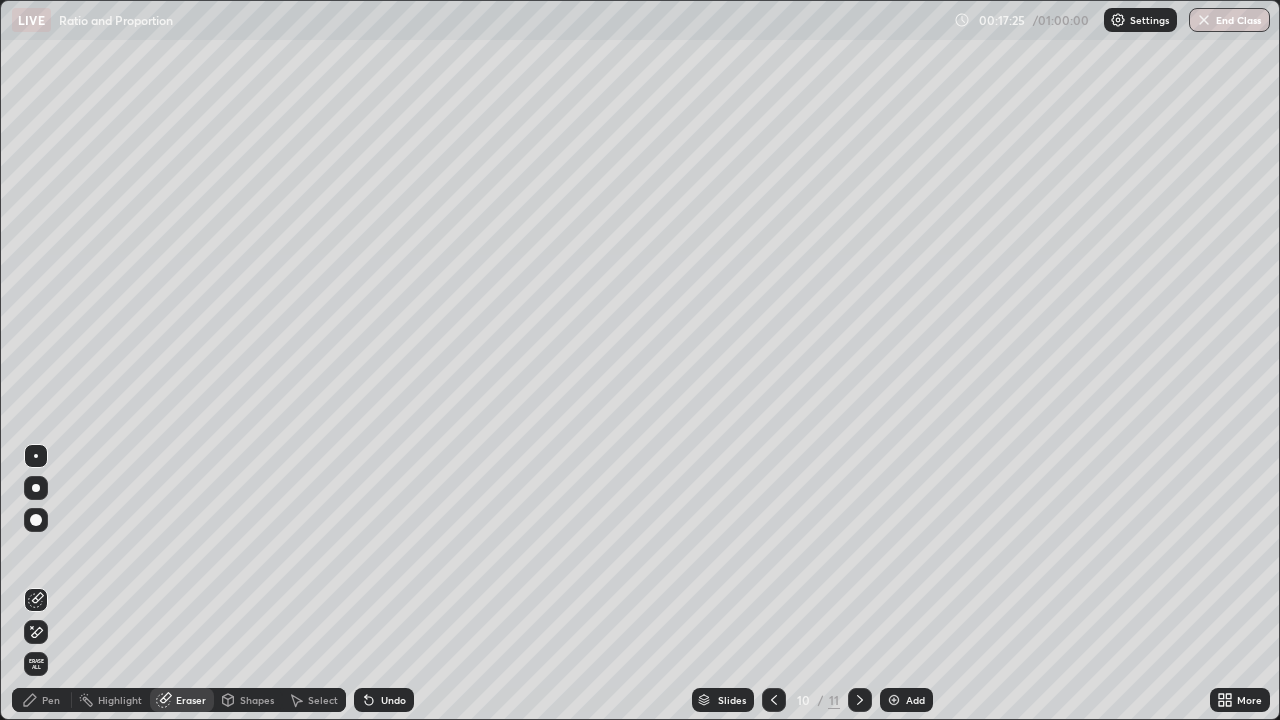 click on "Pen" at bounding box center (42, 700) 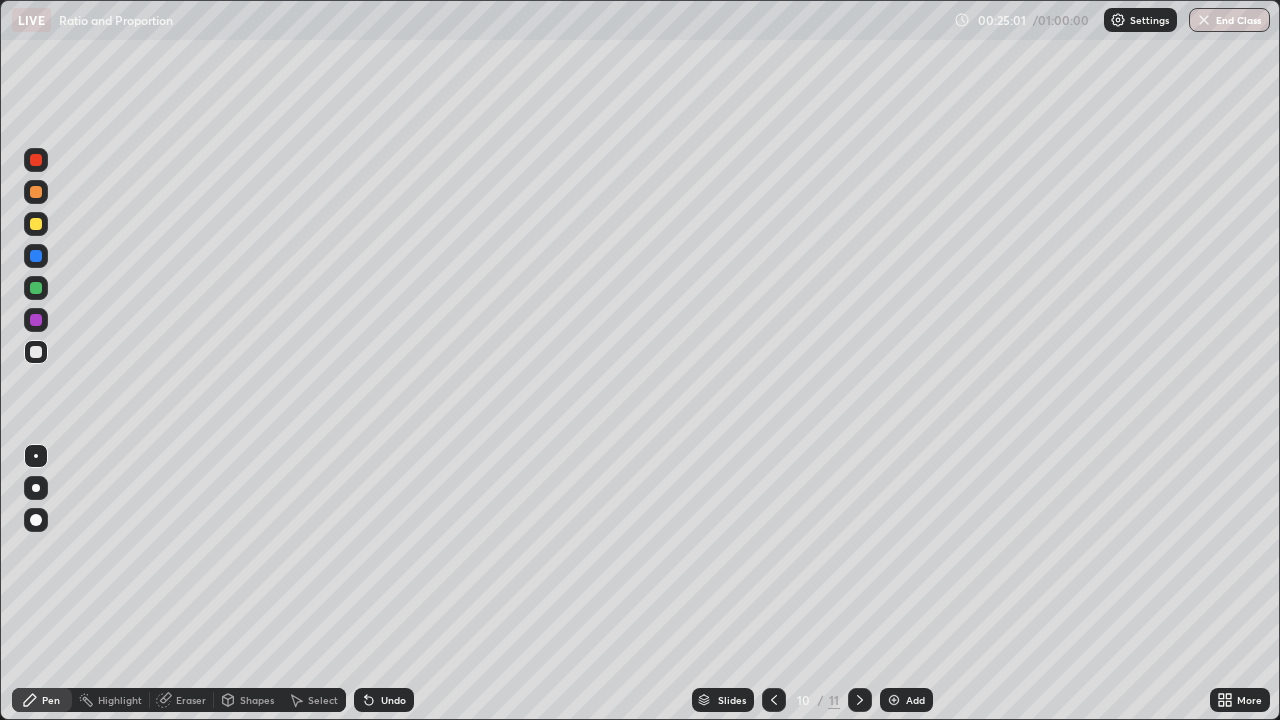 click at bounding box center [894, 700] 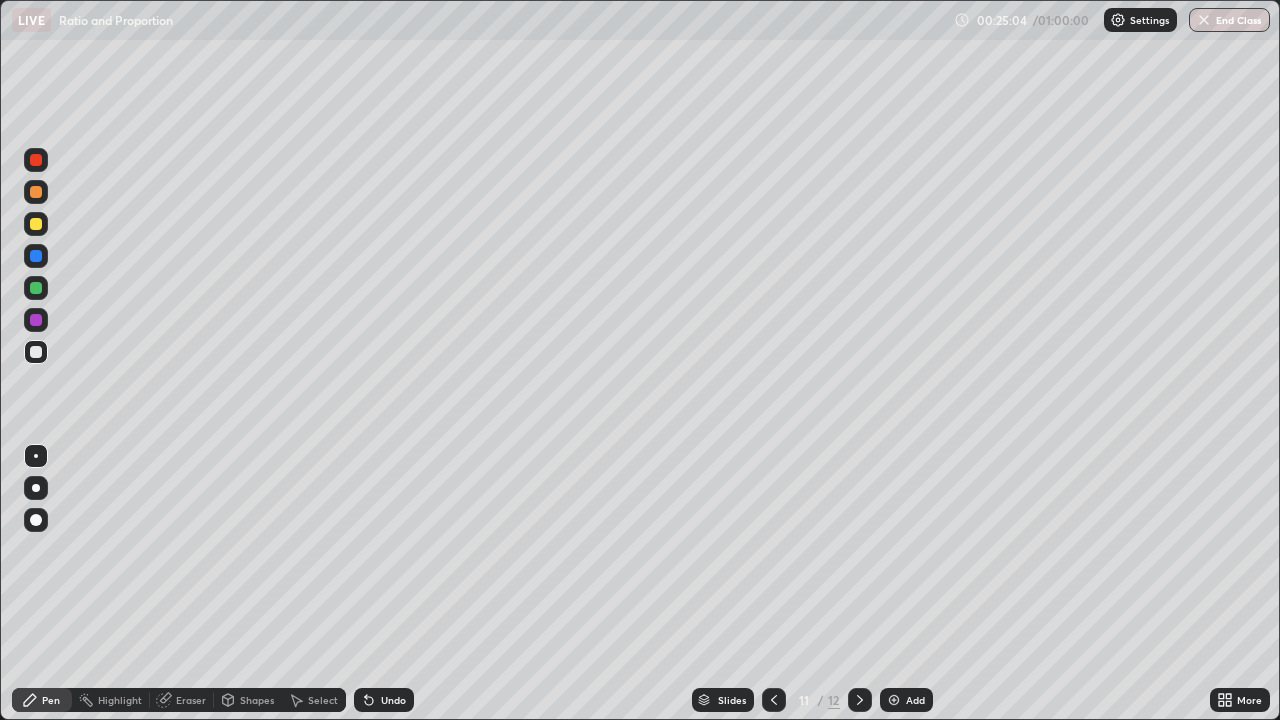 click at bounding box center [36, 224] 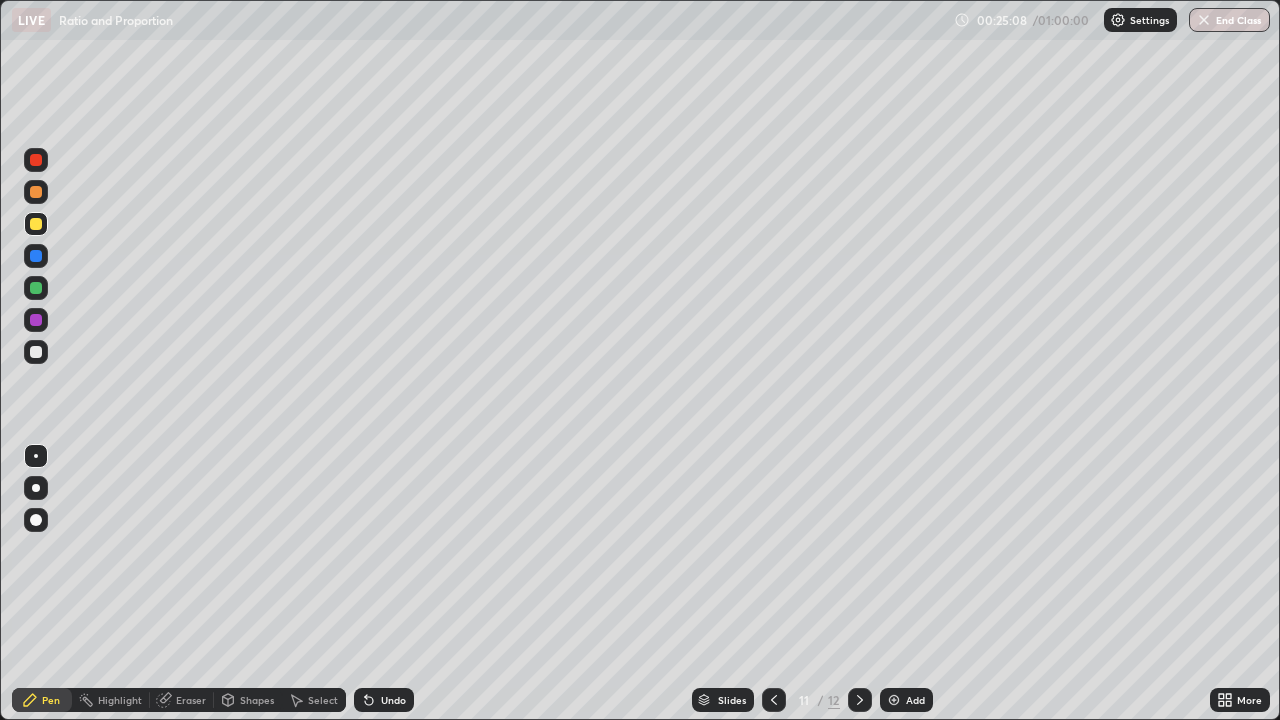 click at bounding box center (36, 520) 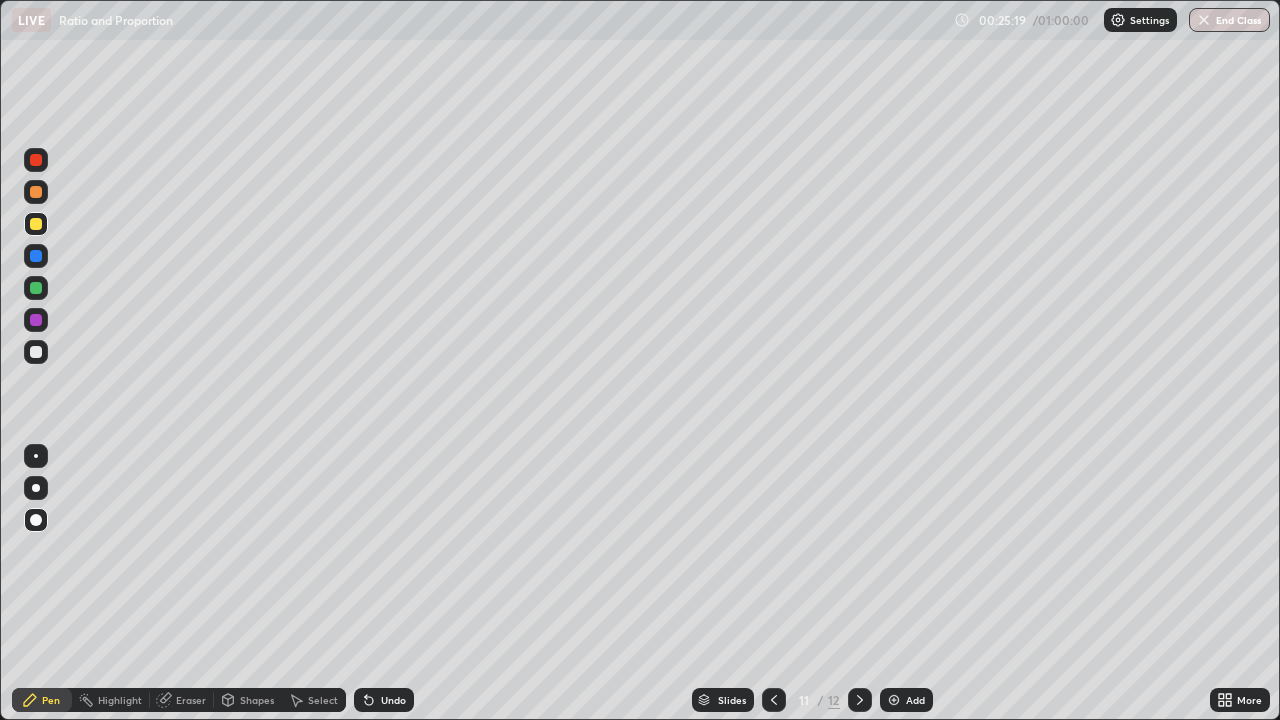 click on "Eraser" at bounding box center [182, 700] 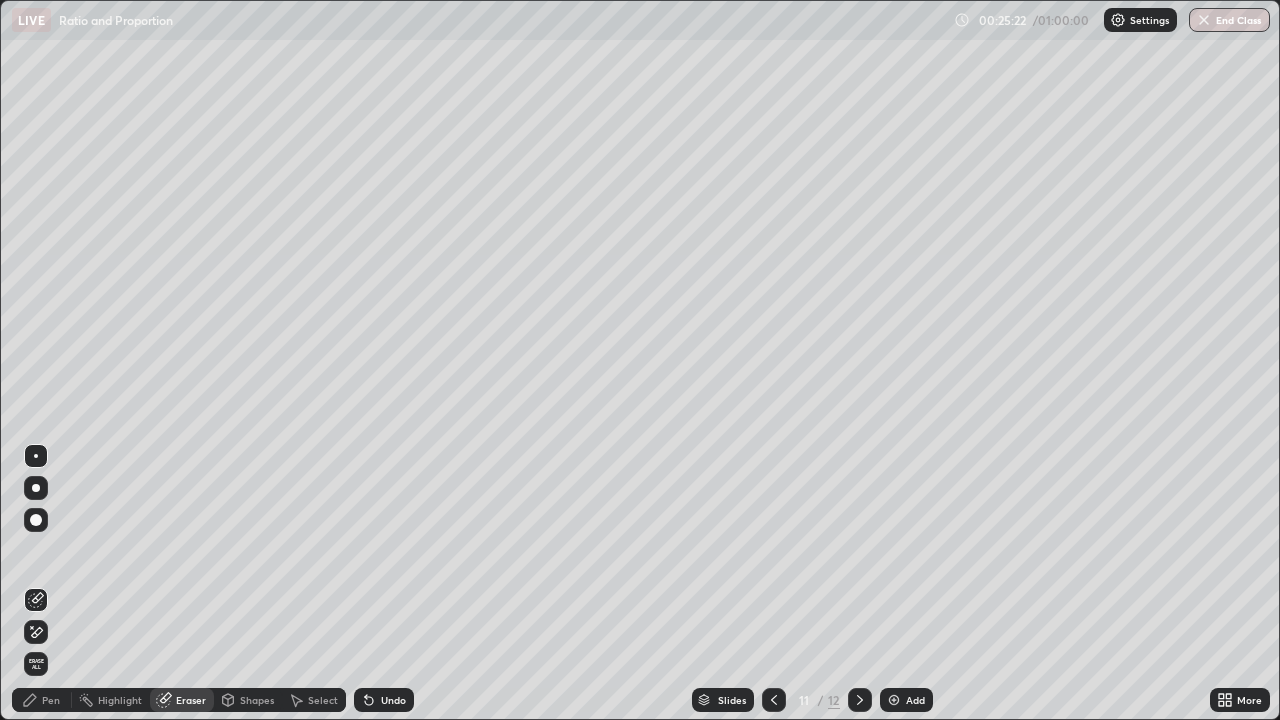 click on "Pen" at bounding box center [51, 700] 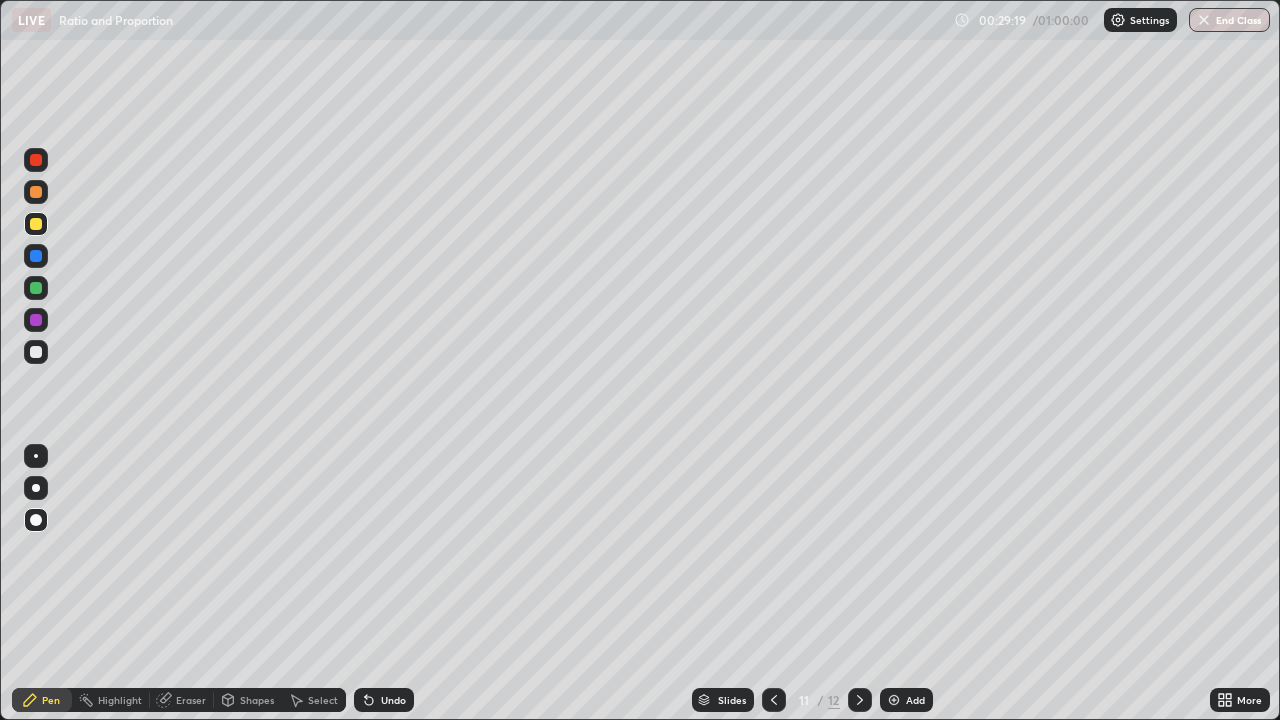 click on "Add" at bounding box center [906, 700] 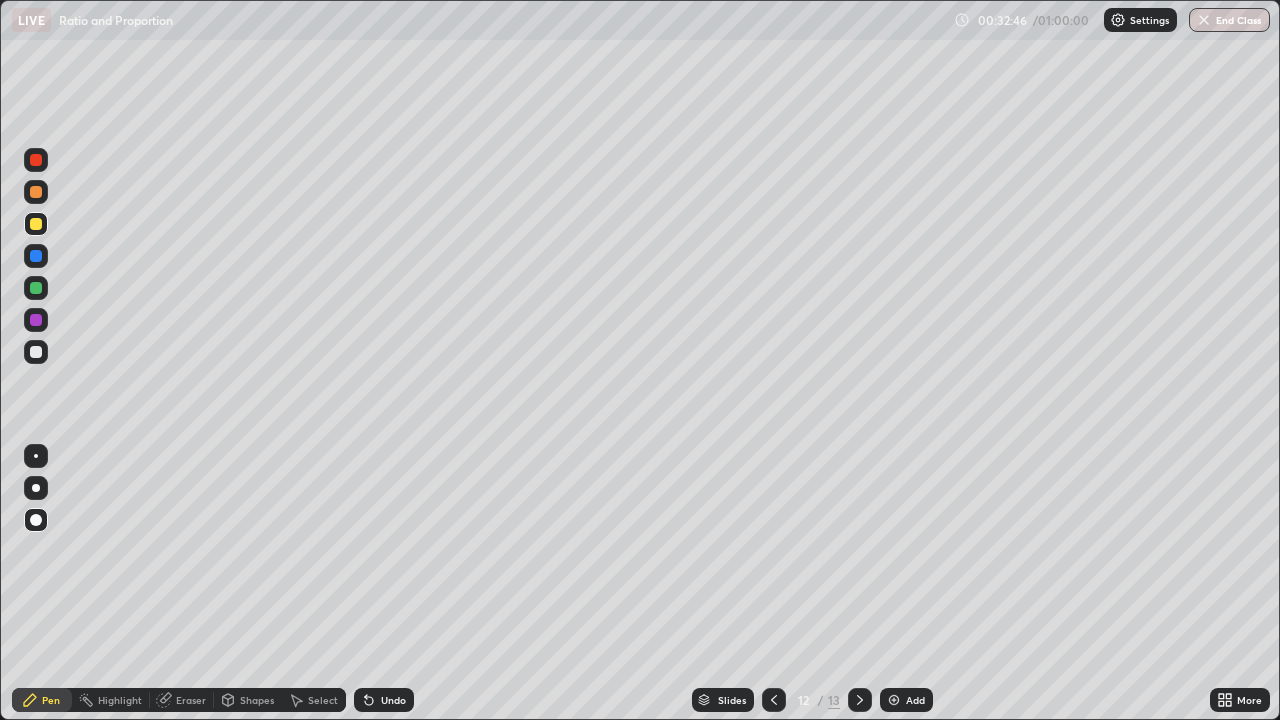 click on "Add" at bounding box center [915, 700] 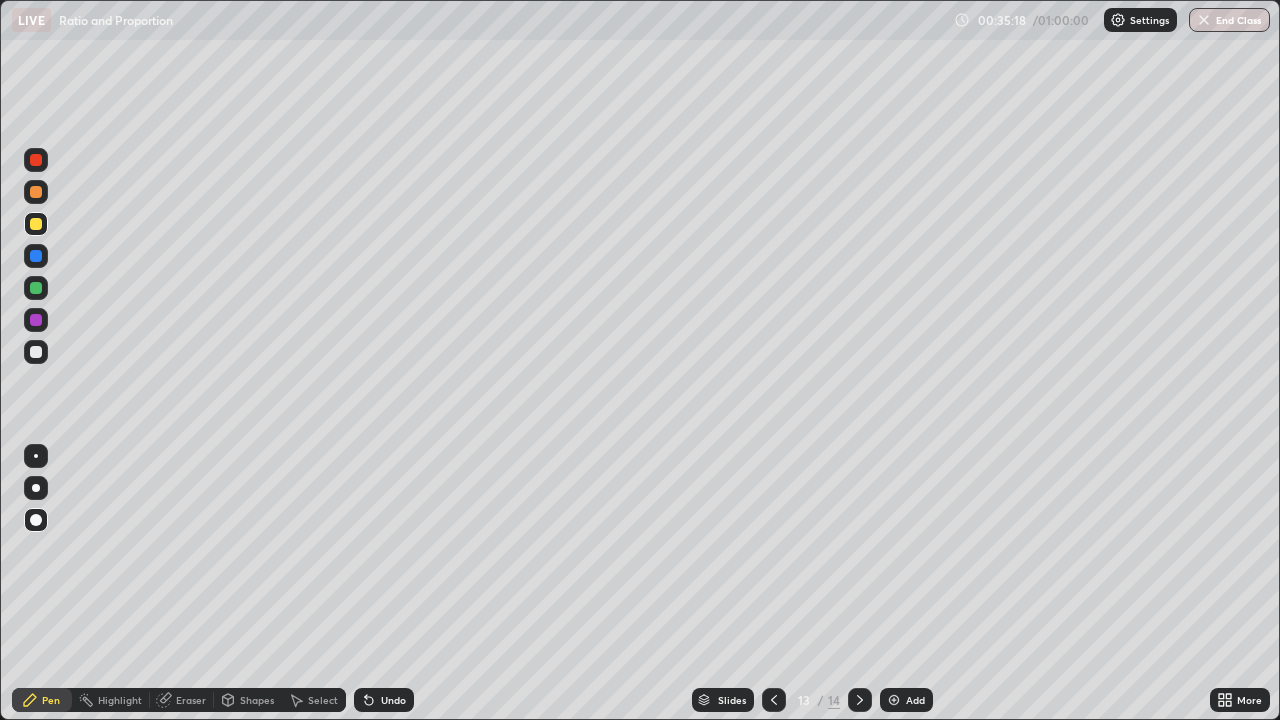 click on "Eraser" at bounding box center (191, 700) 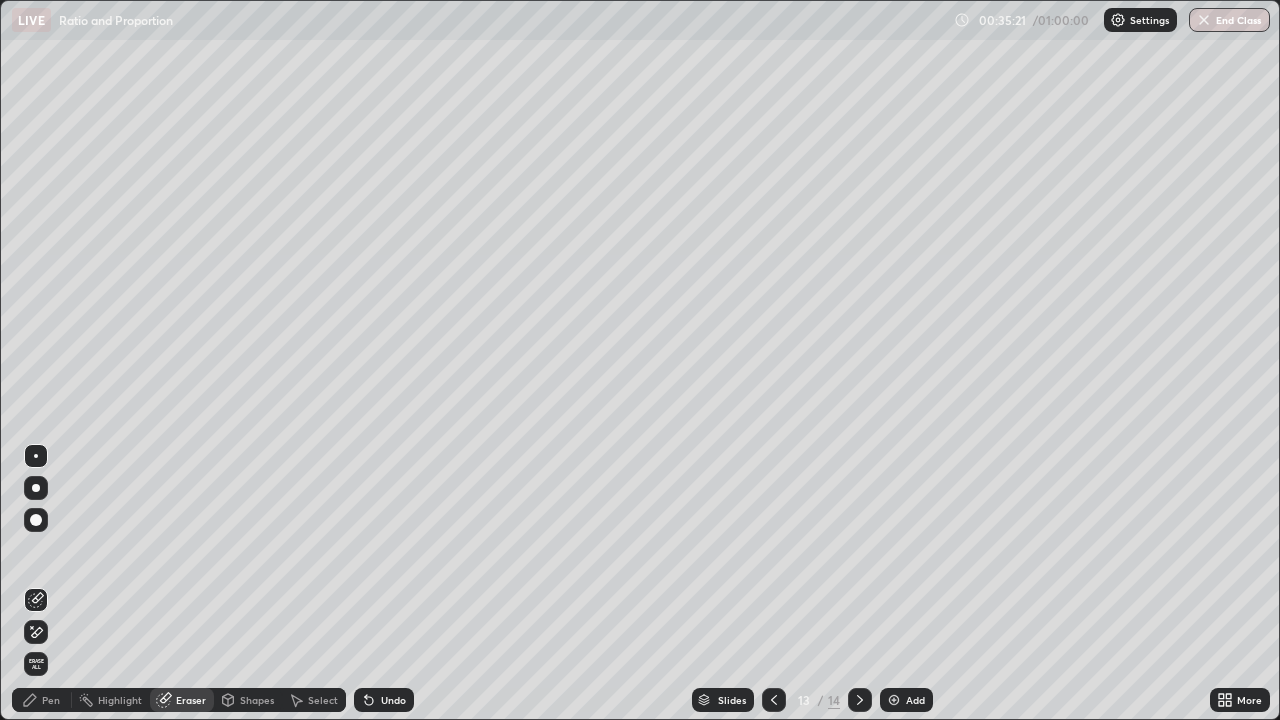 click on "Pen" at bounding box center [42, 700] 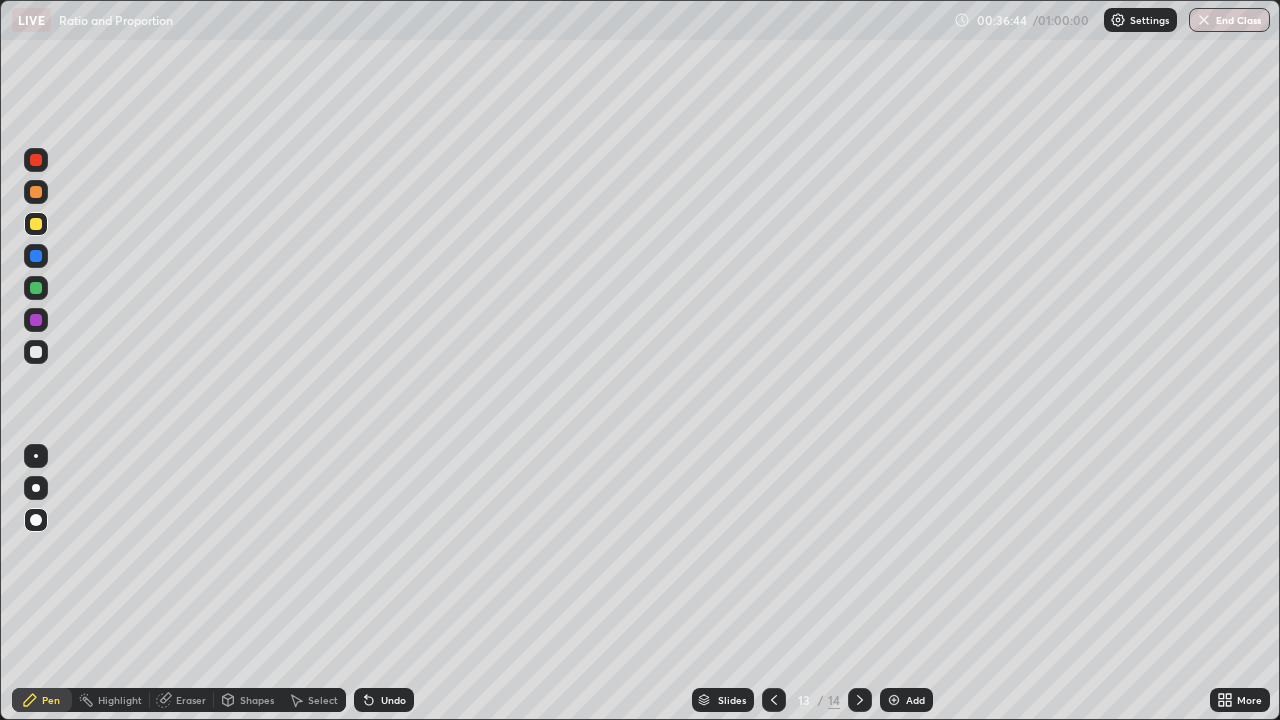 click on "Add" at bounding box center [915, 700] 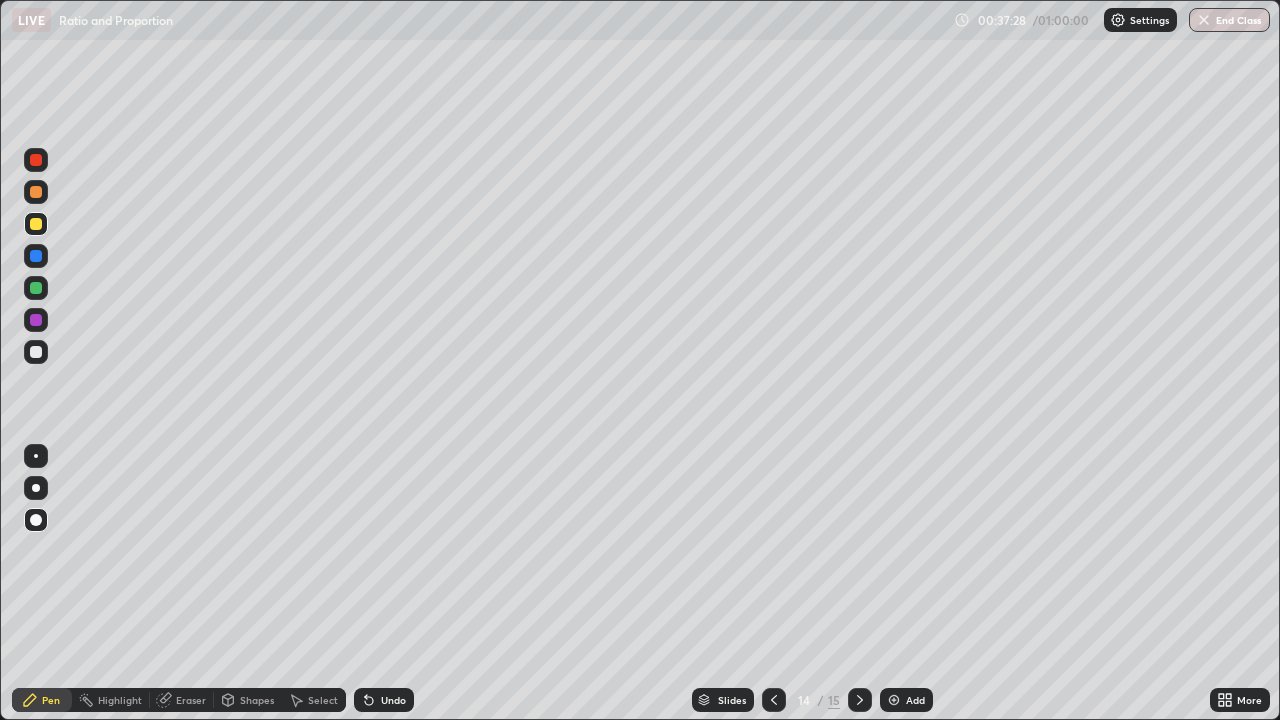 click at bounding box center [36, 320] 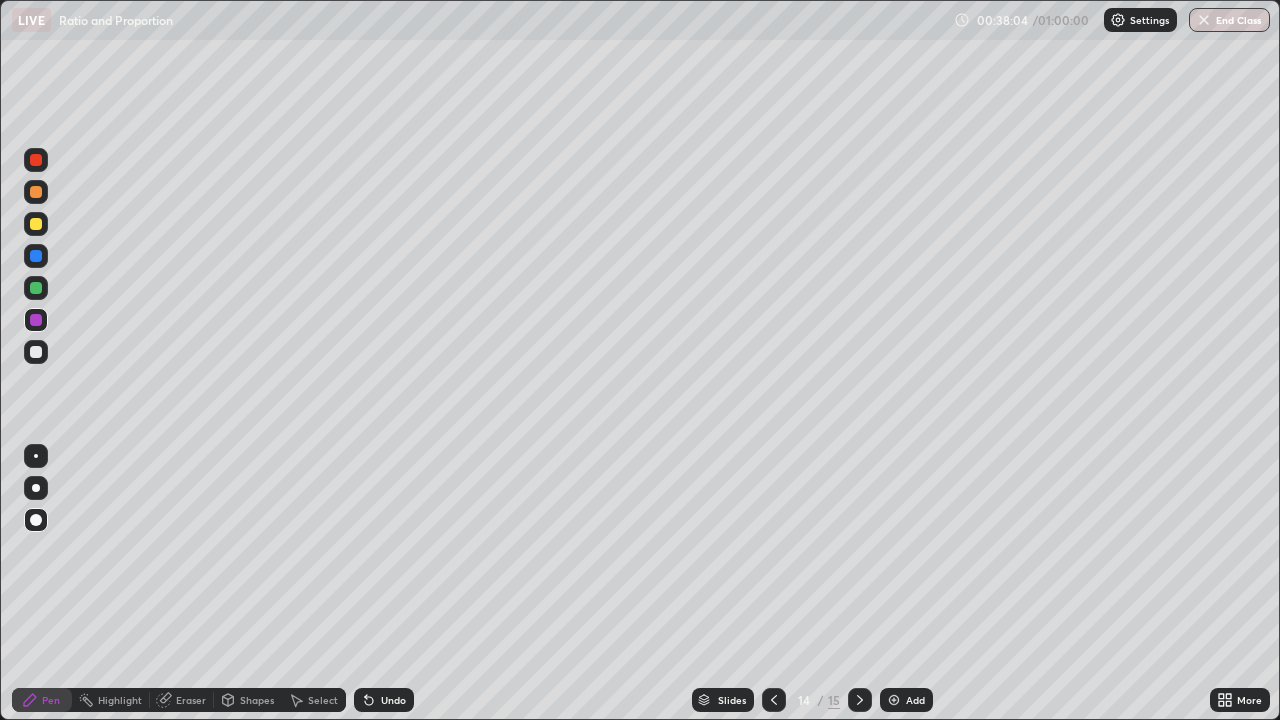 click at bounding box center [36, 256] 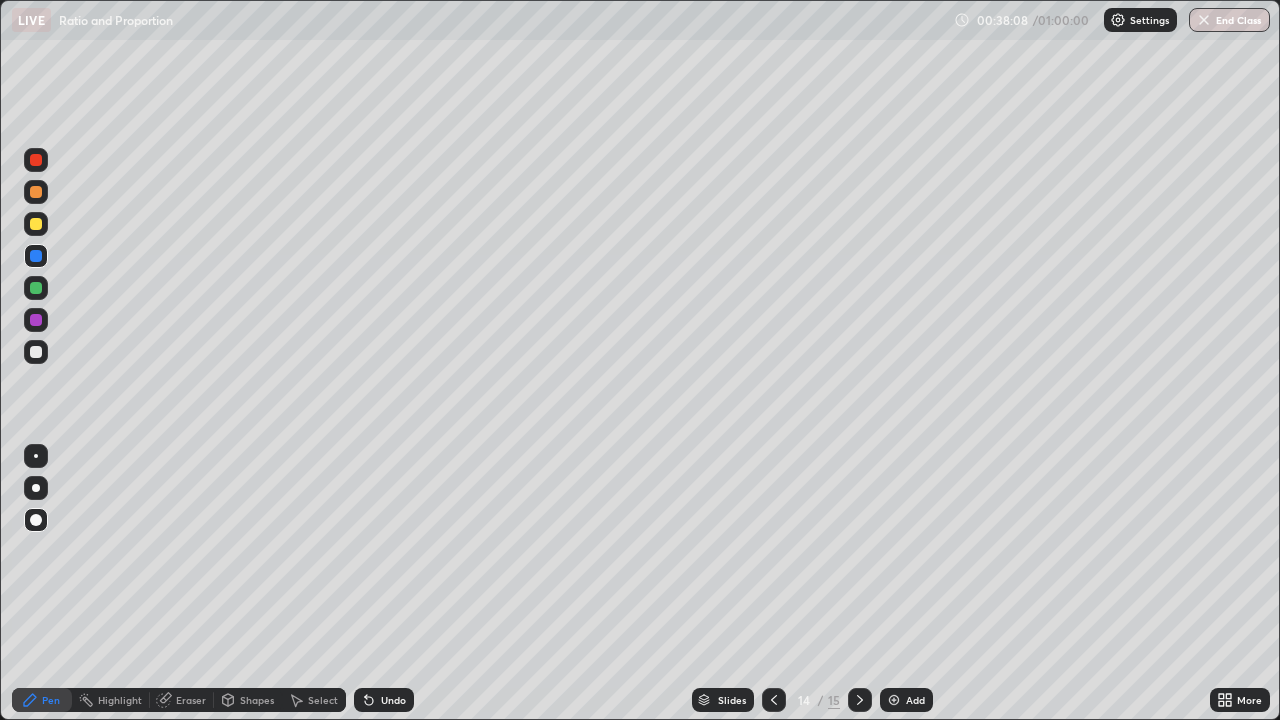 click at bounding box center [36, 224] 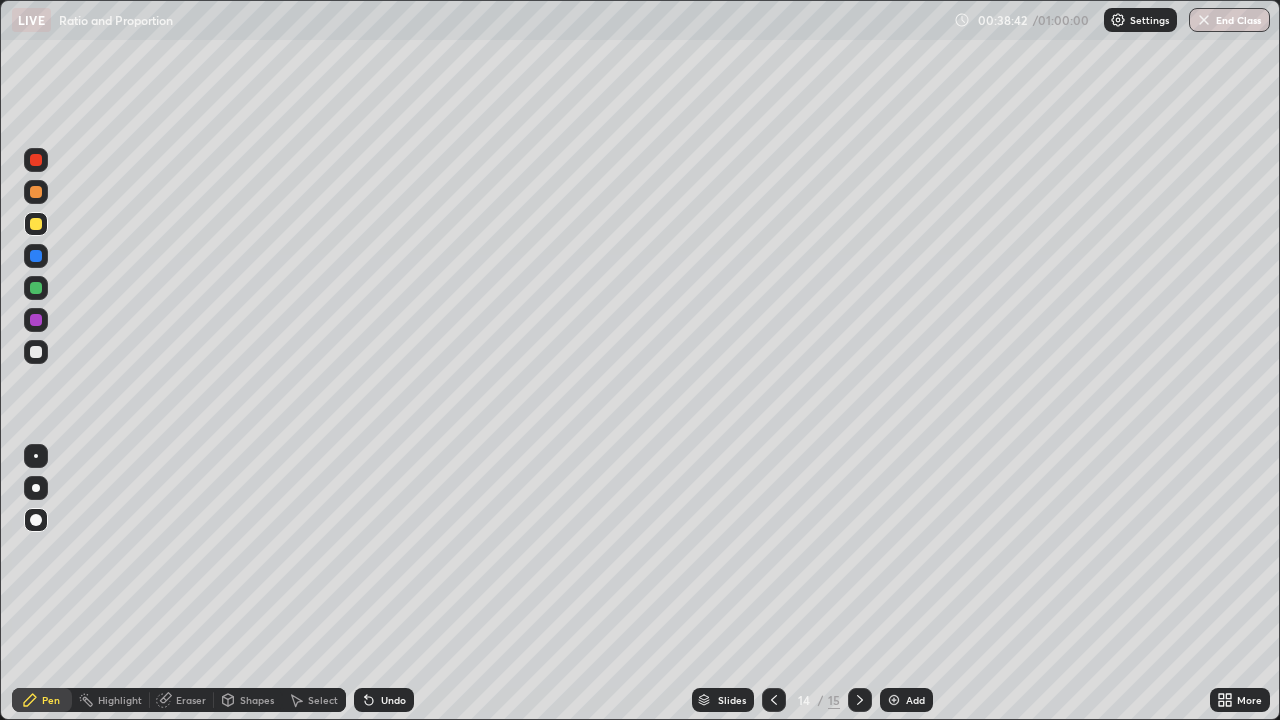 click at bounding box center (36, 320) 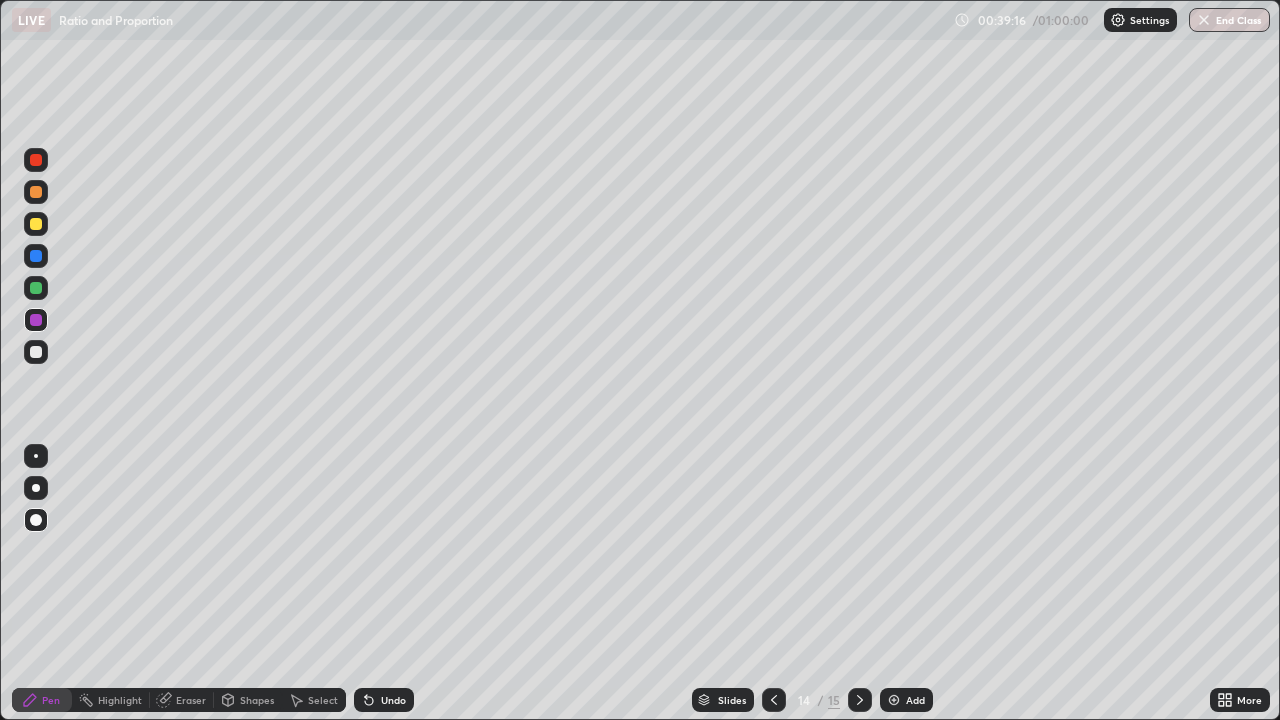 click on "Add" at bounding box center (906, 700) 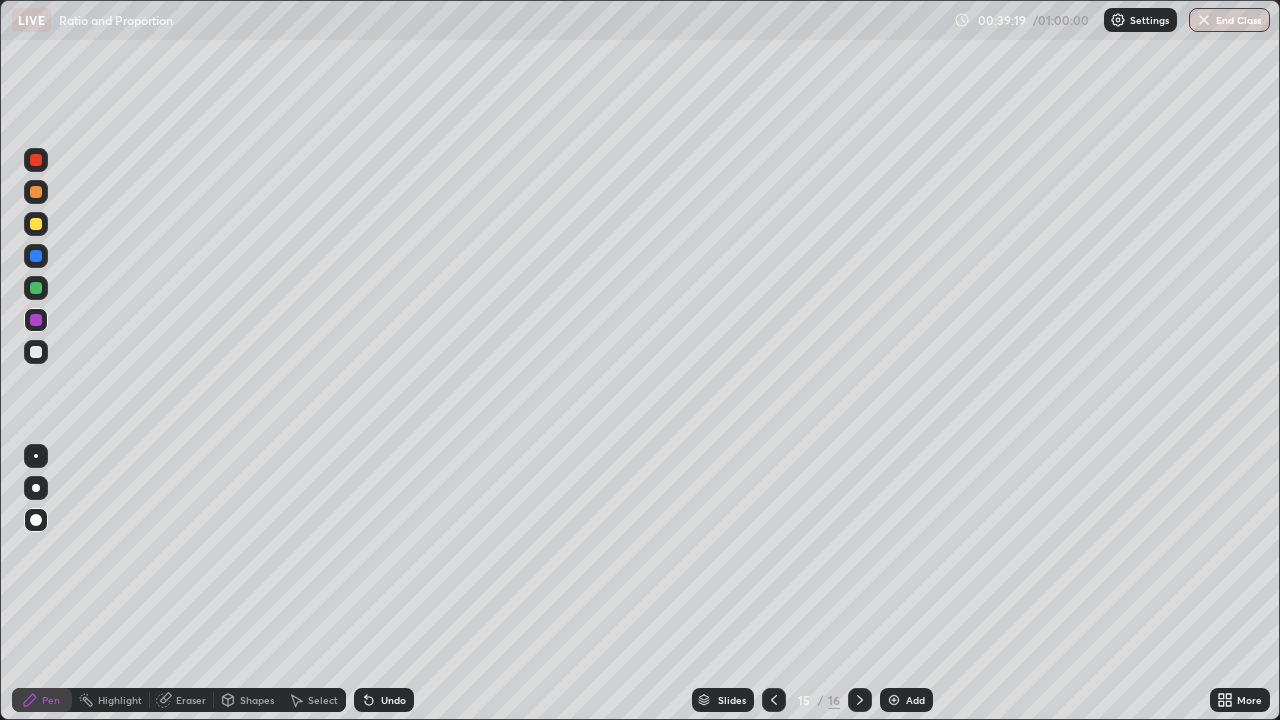 click at bounding box center (36, 224) 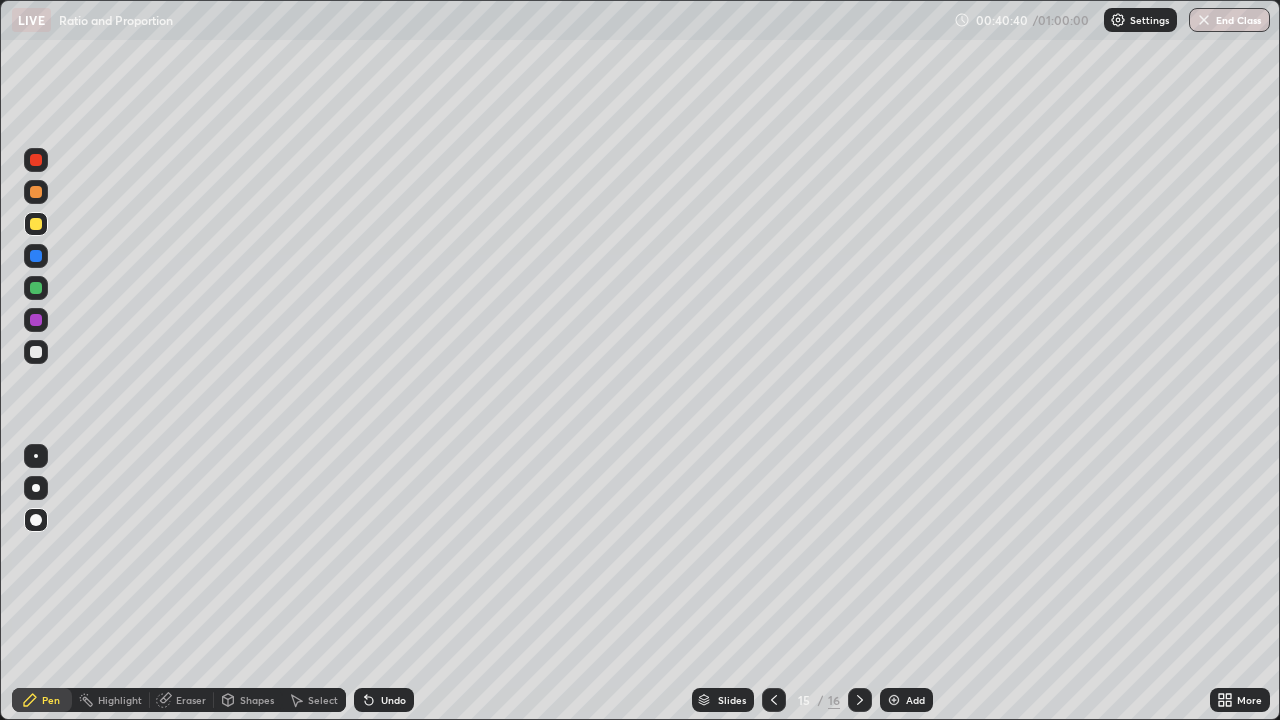 click on "Add" at bounding box center [915, 700] 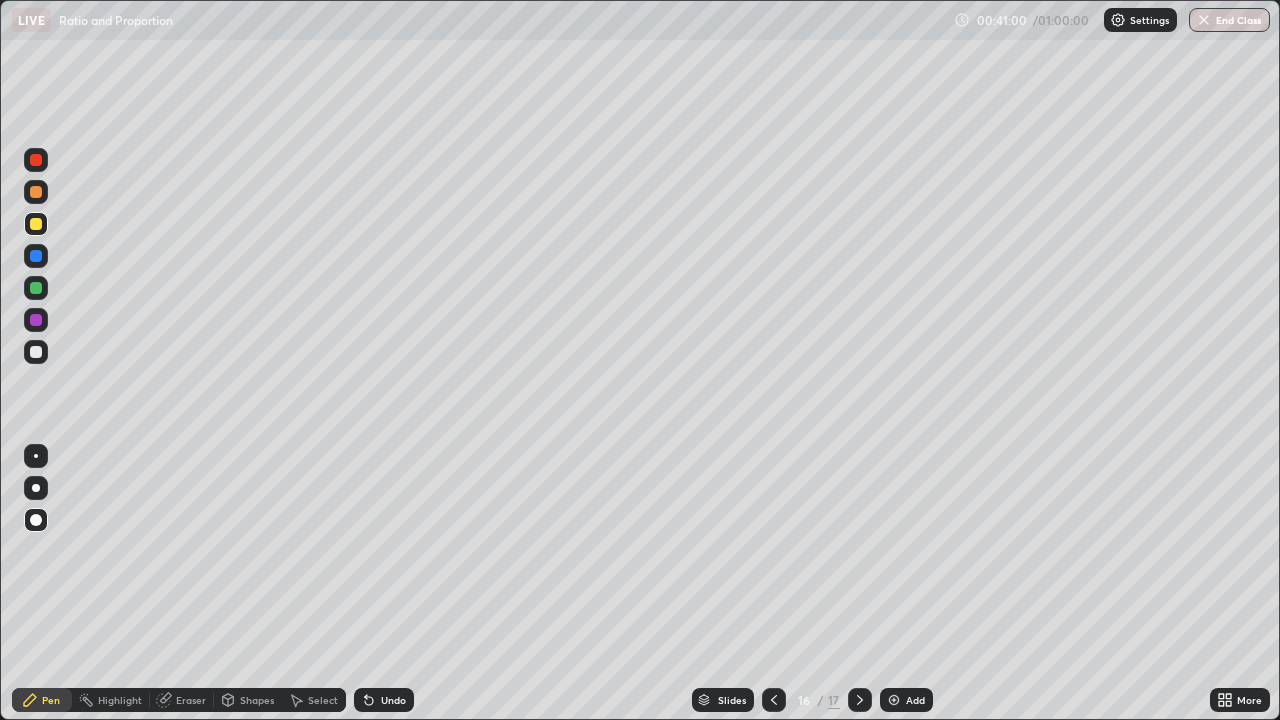 click on "Add" at bounding box center [915, 700] 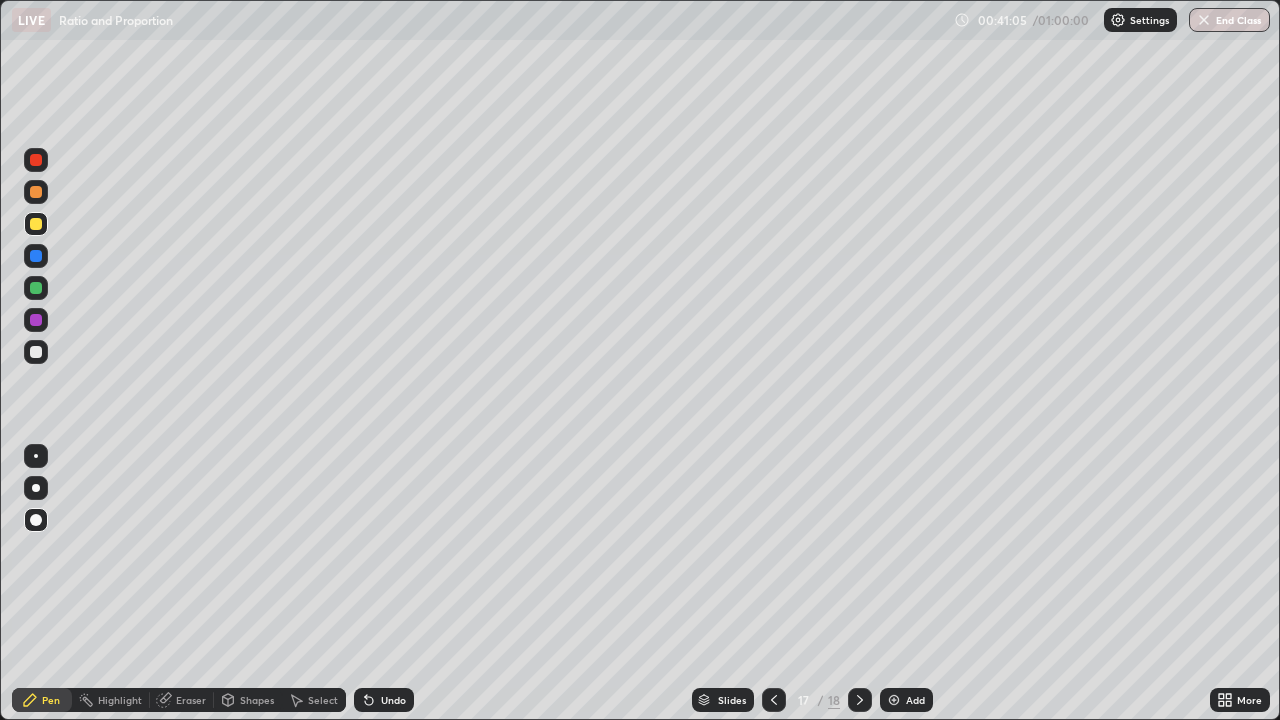 click 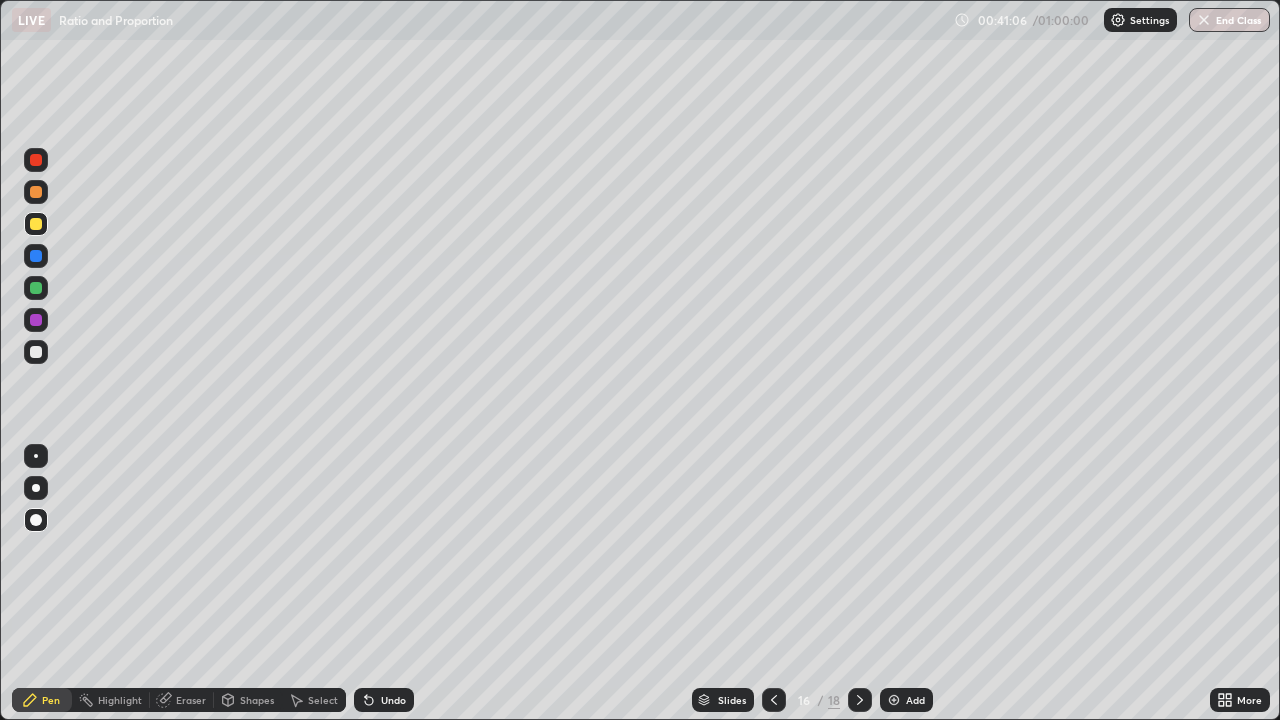 click 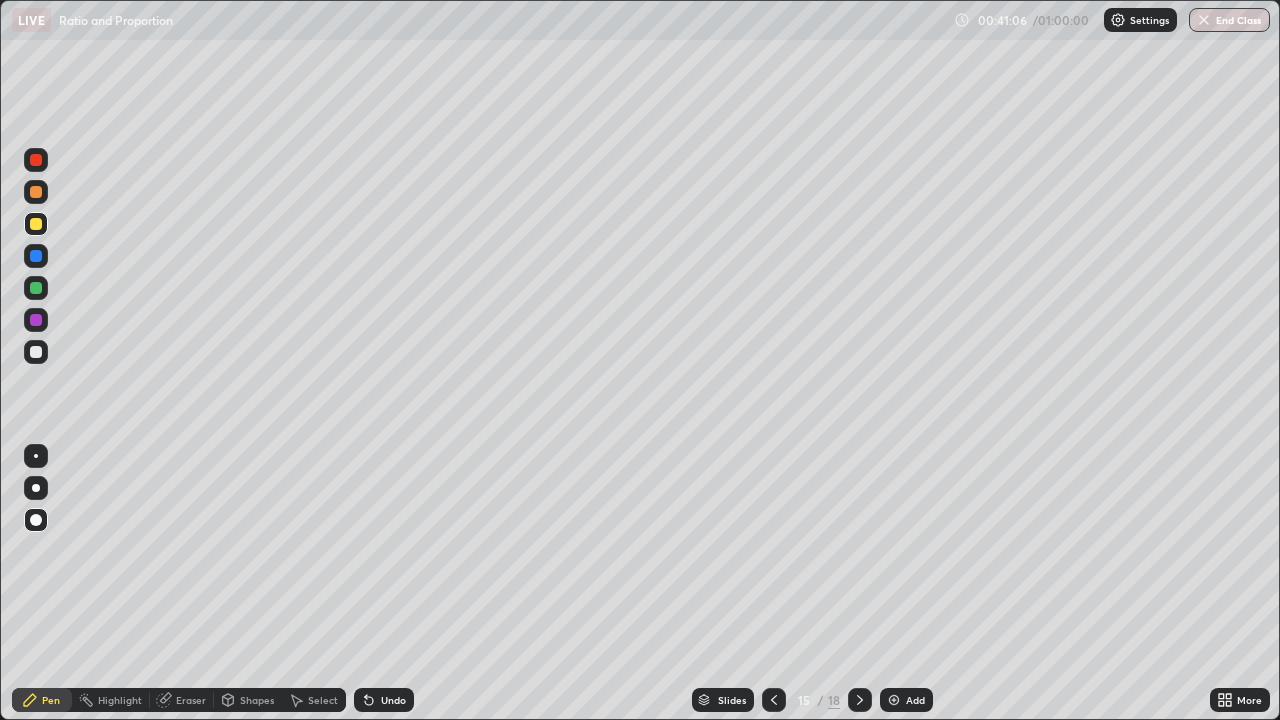 click 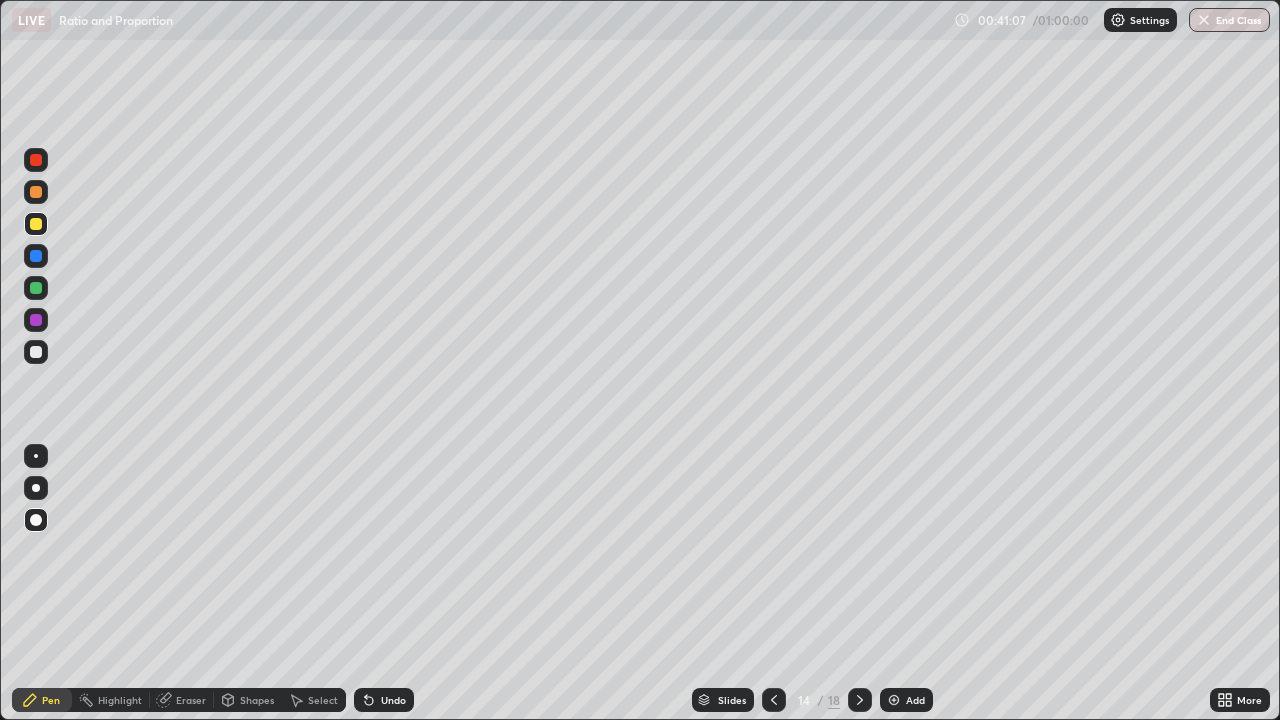 click 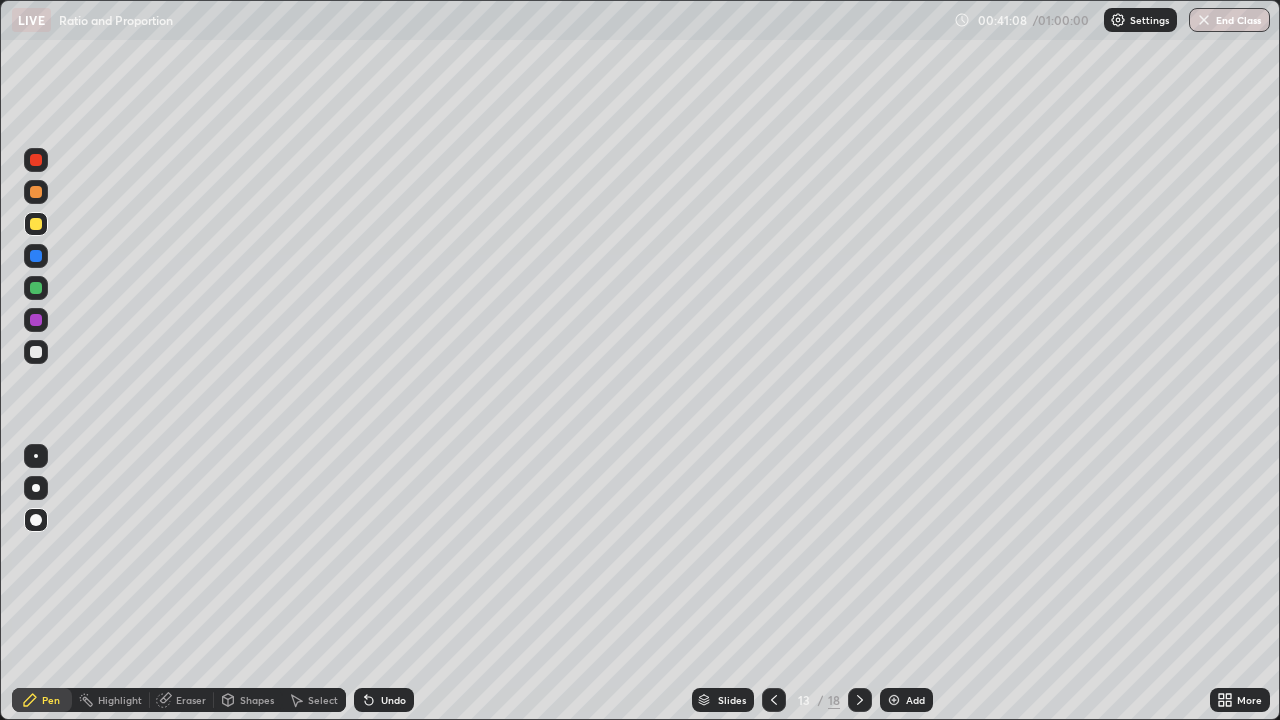 click 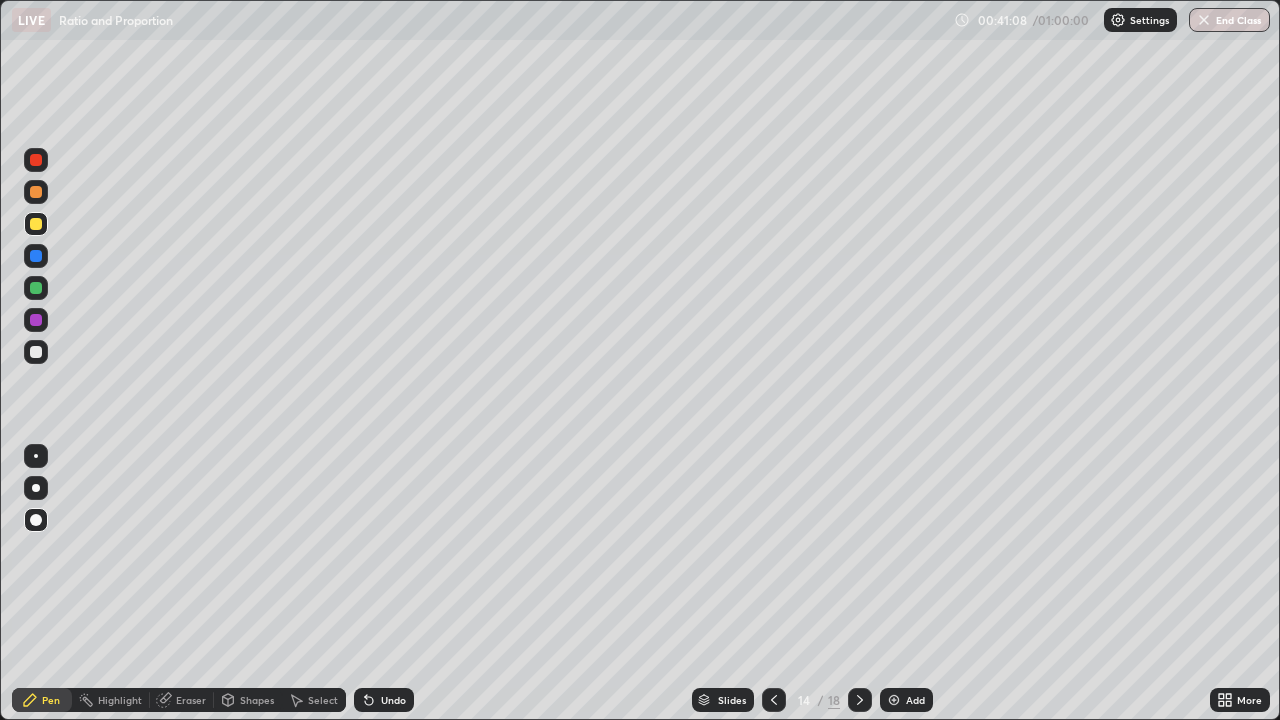 click 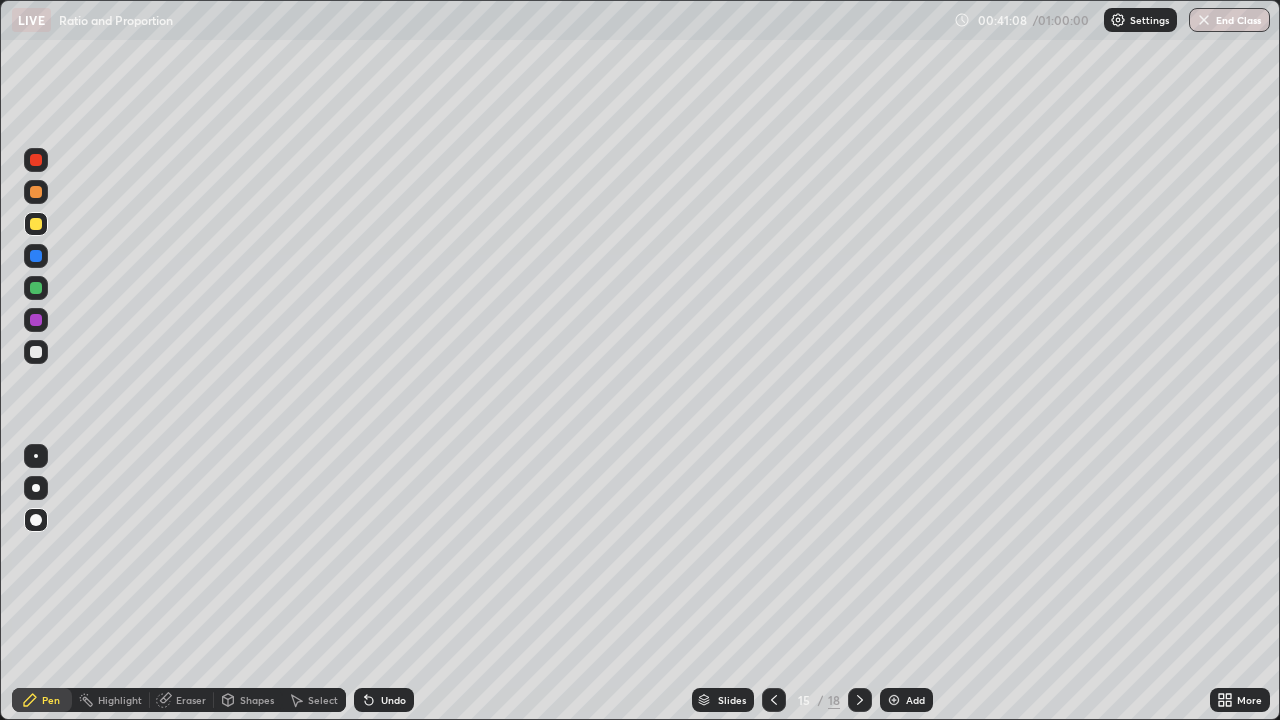 click 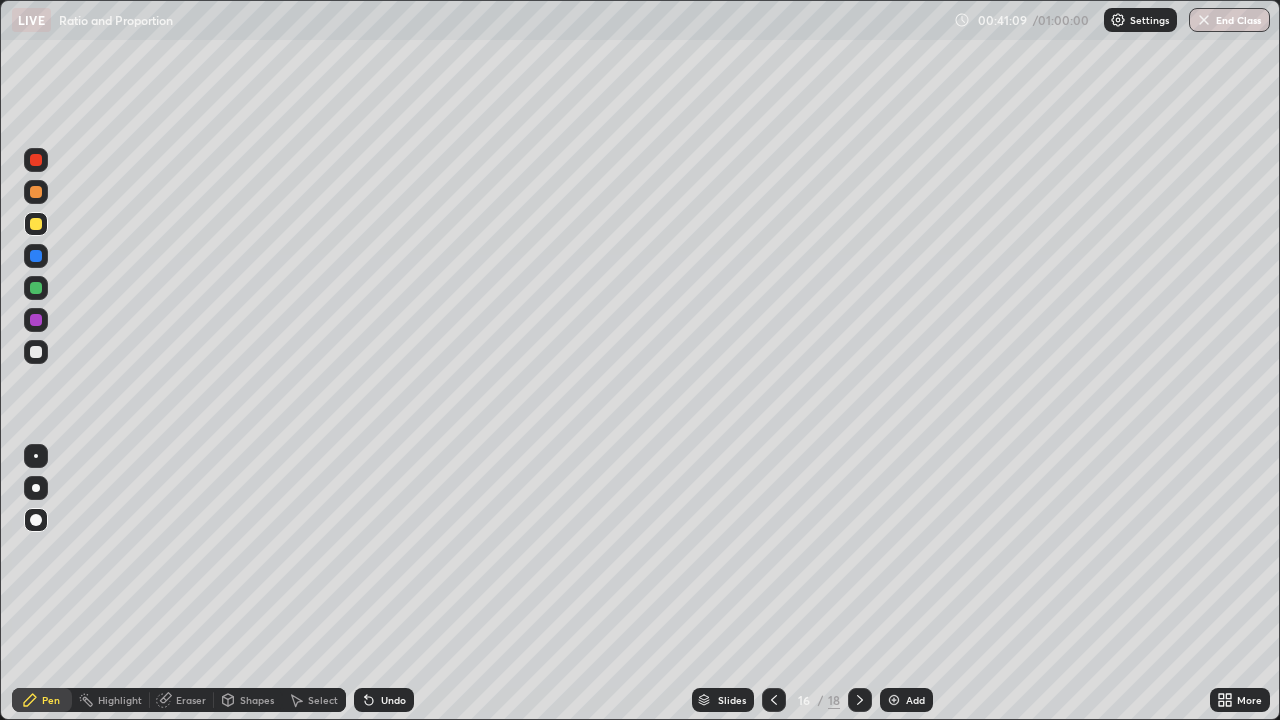 click 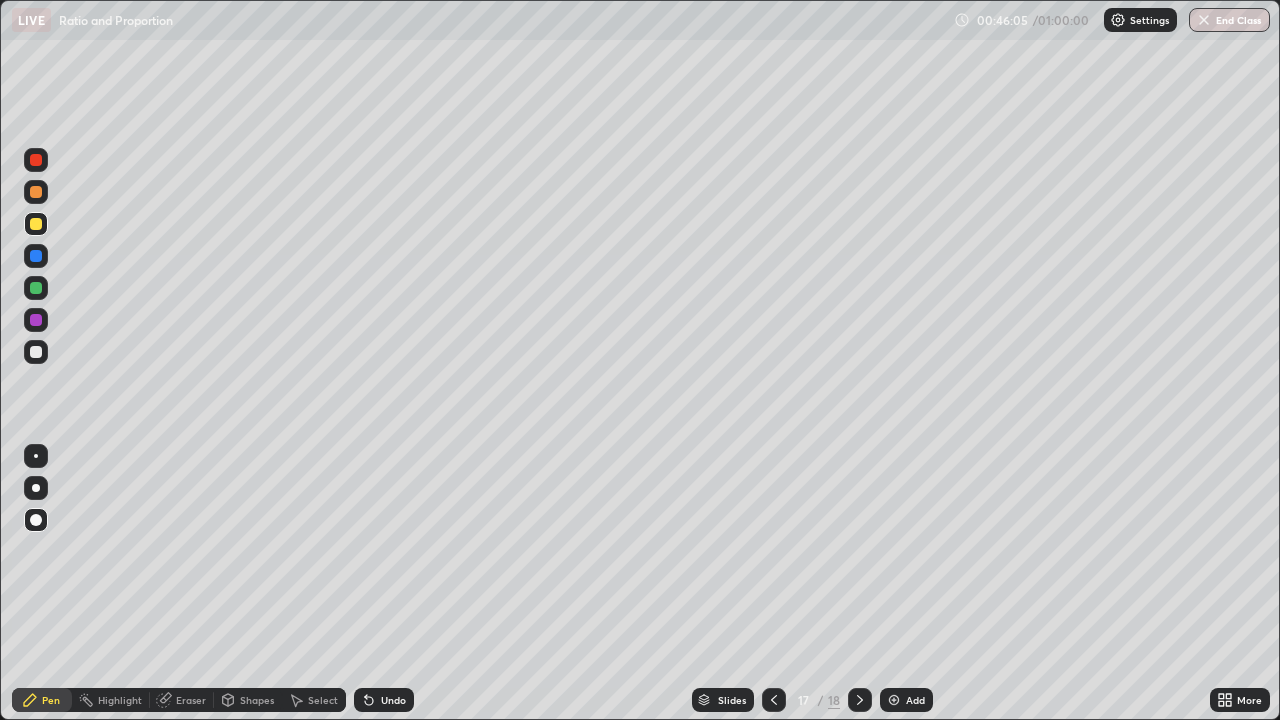 click 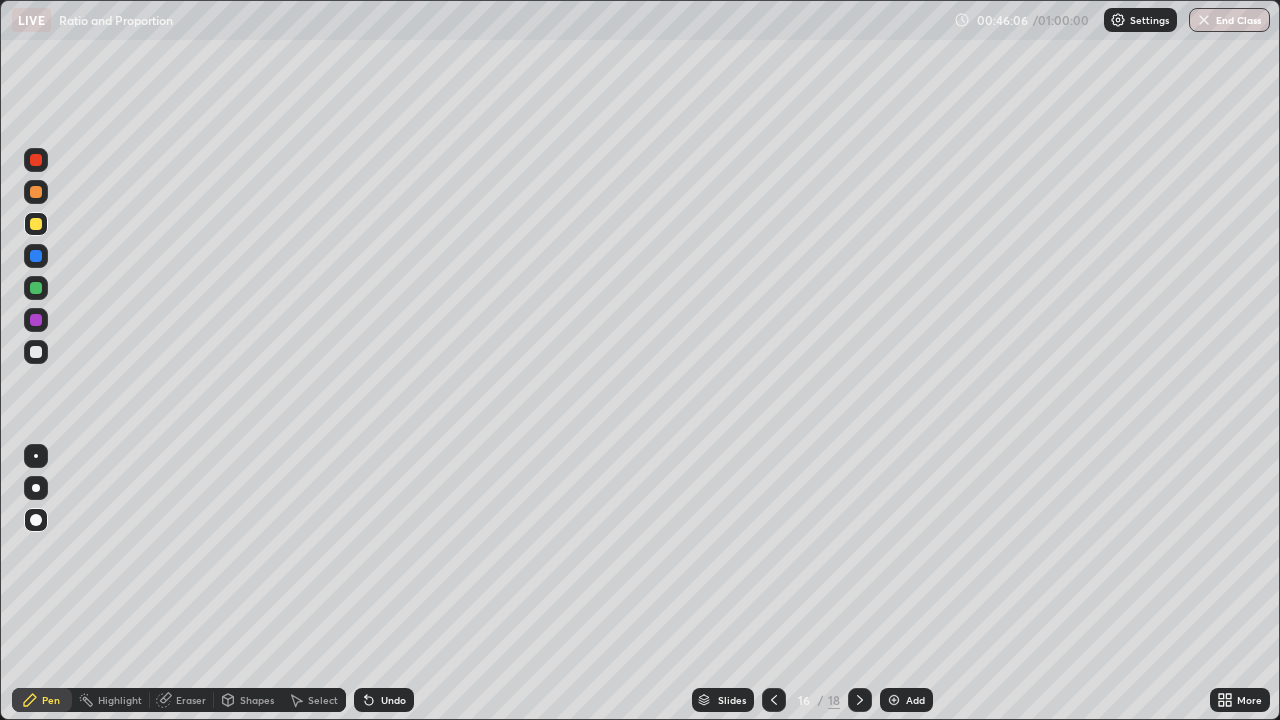 click at bounding box center (774, 700) 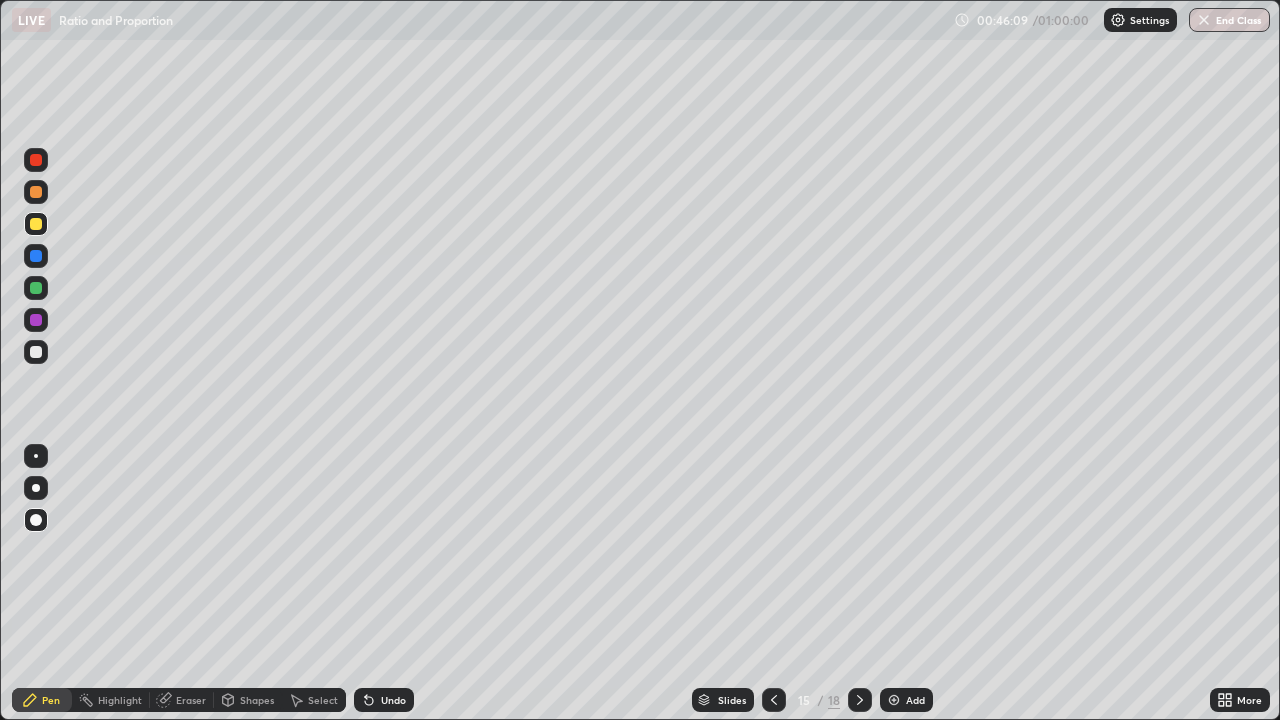 click 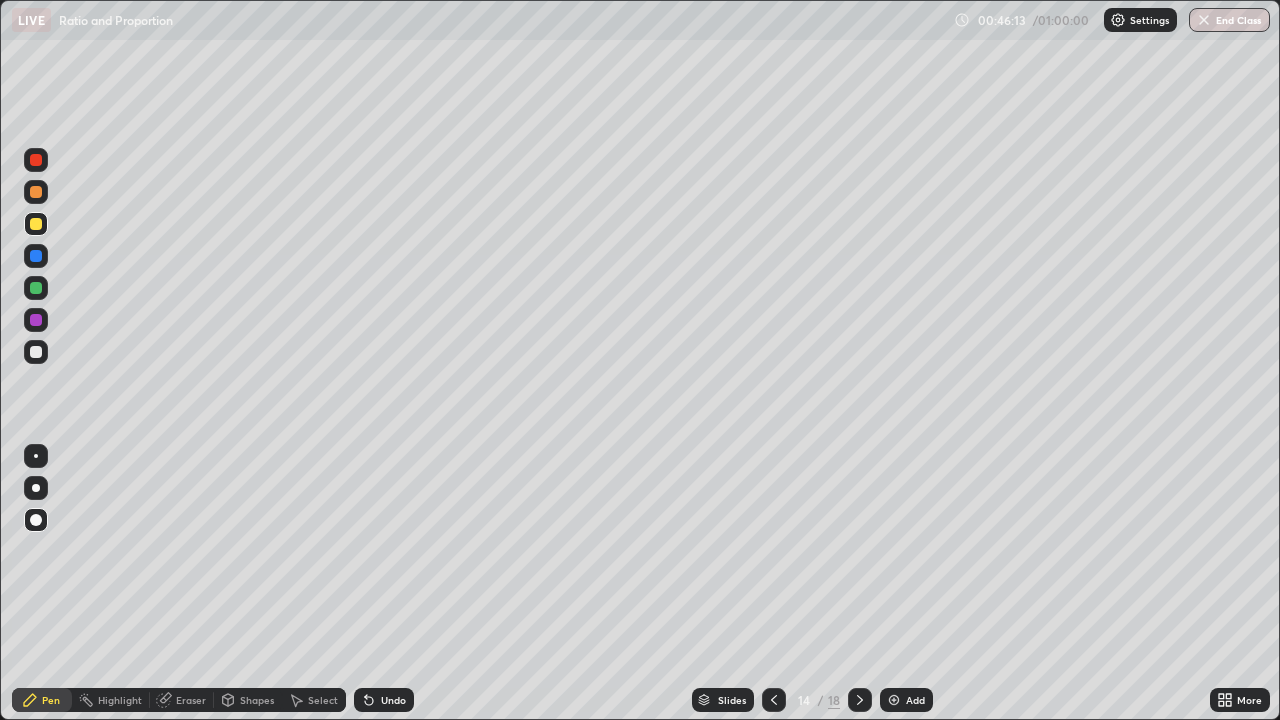 click at bounding box center (860, 700) 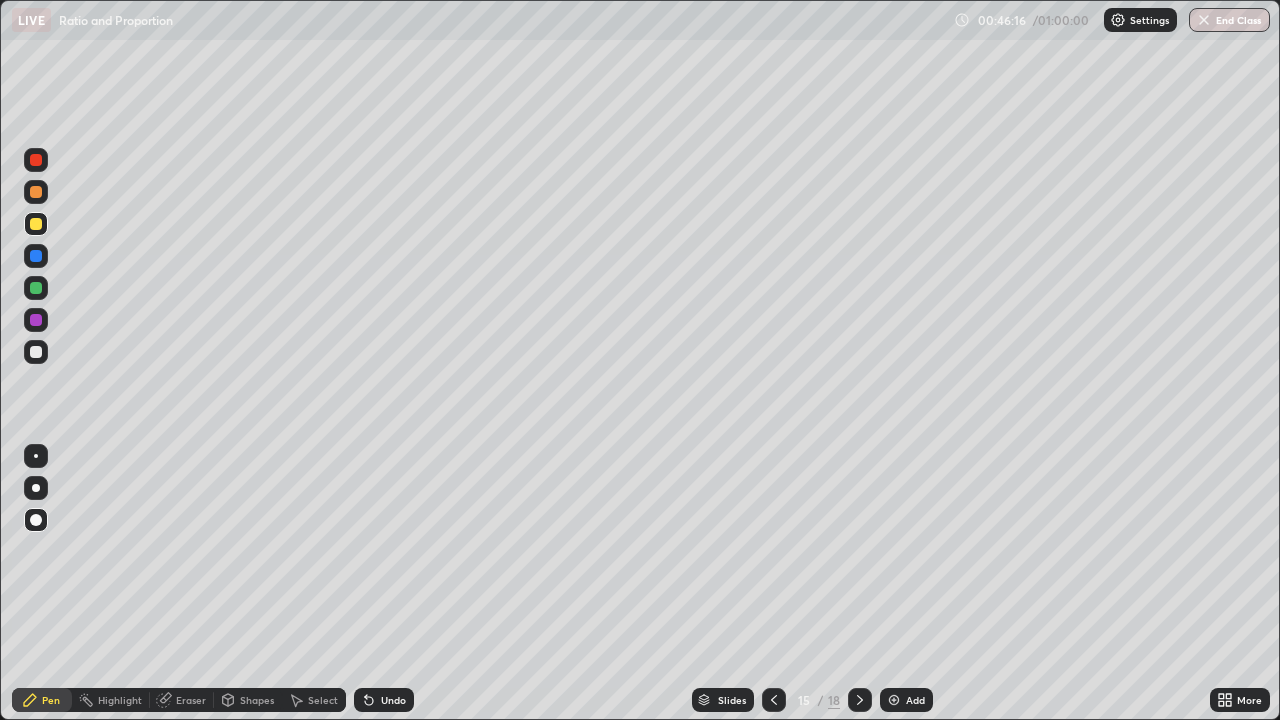 click 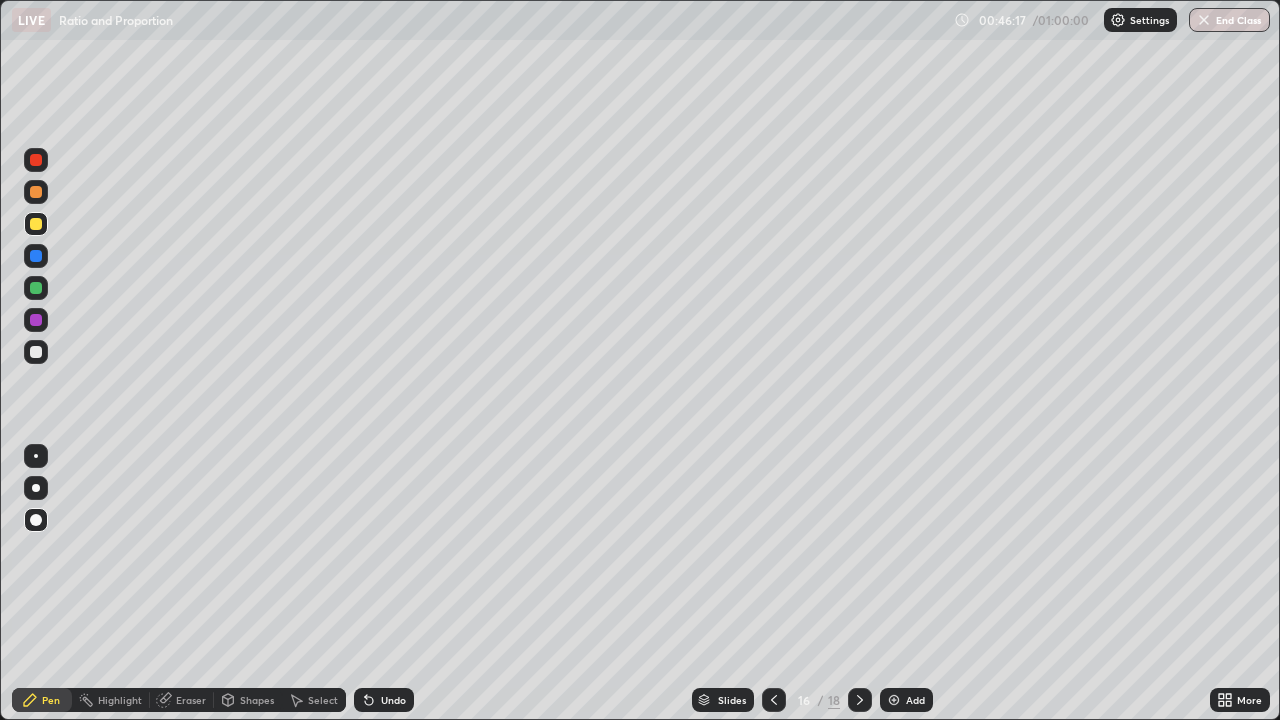 click at bounding box center [860, 700] 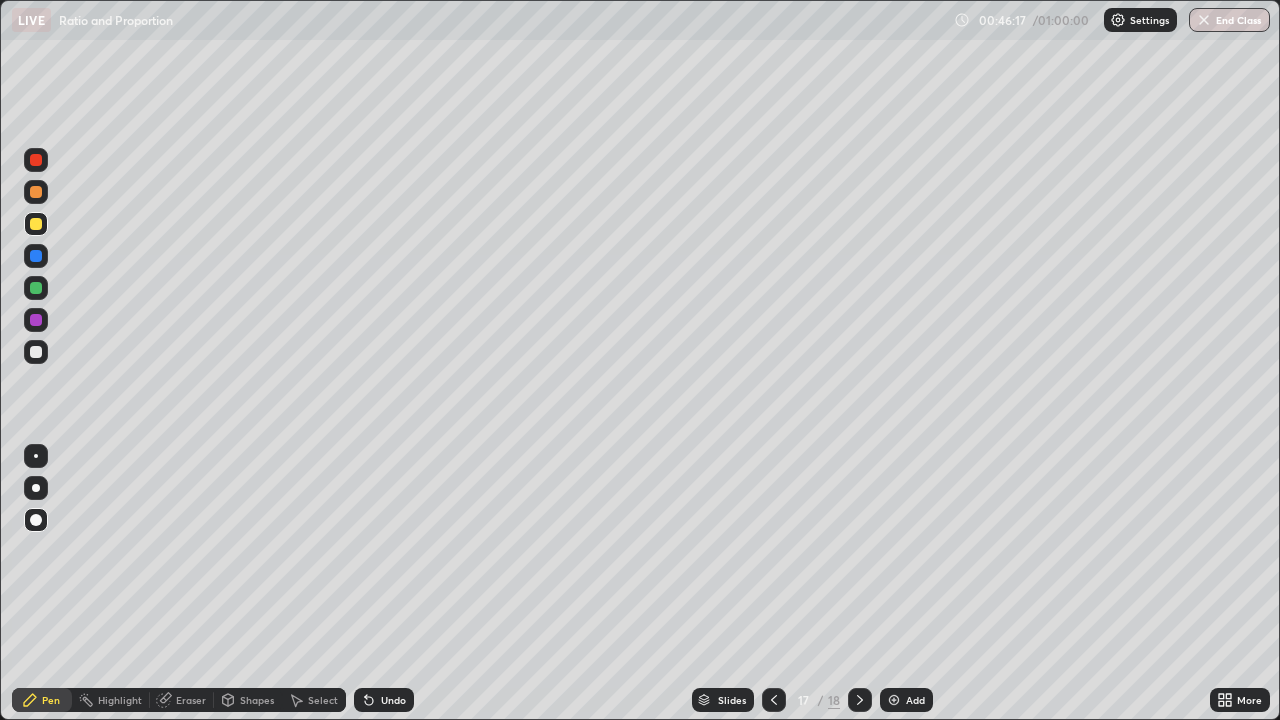 click at bounding box center [860, 700] 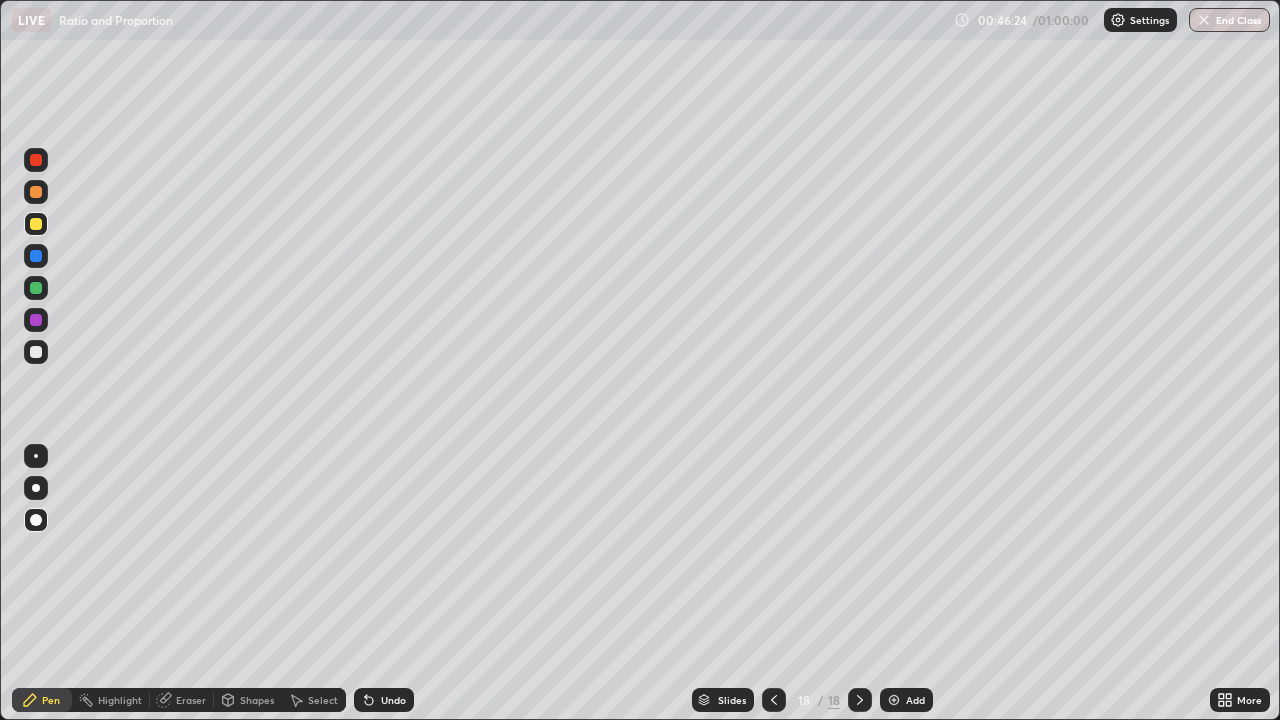 click 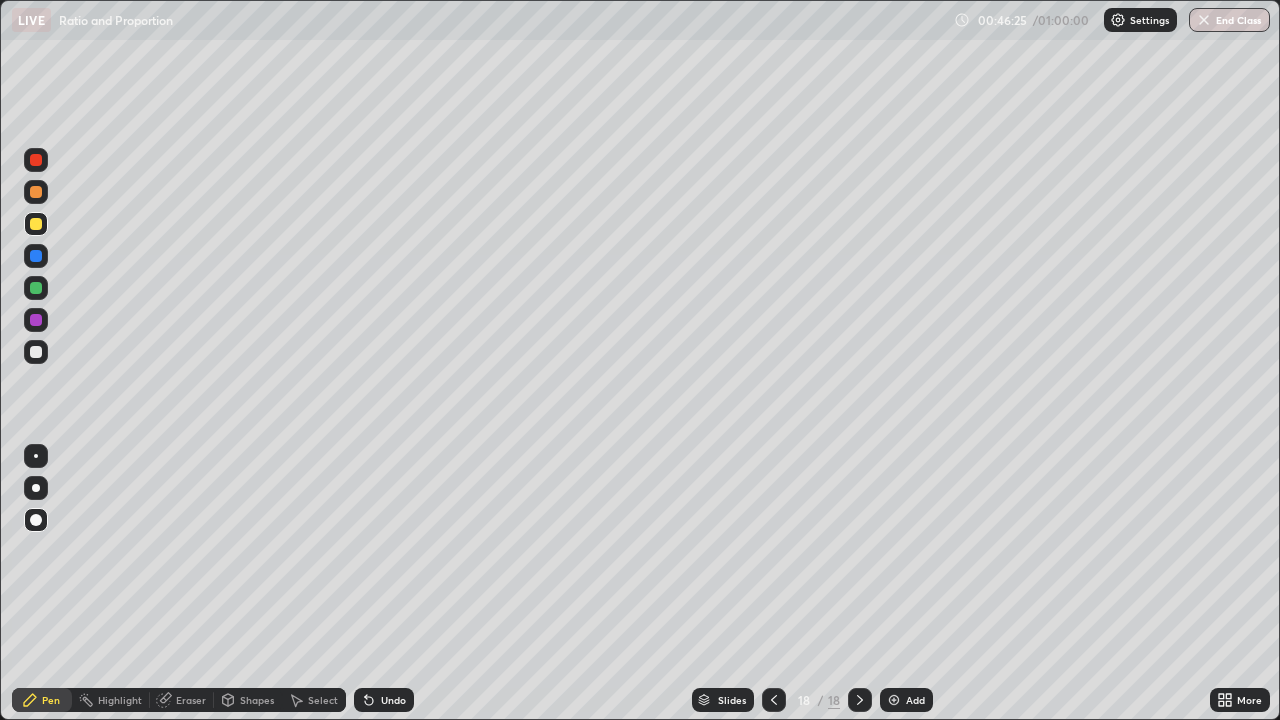click on "Add" at bounding box center (906, 700) 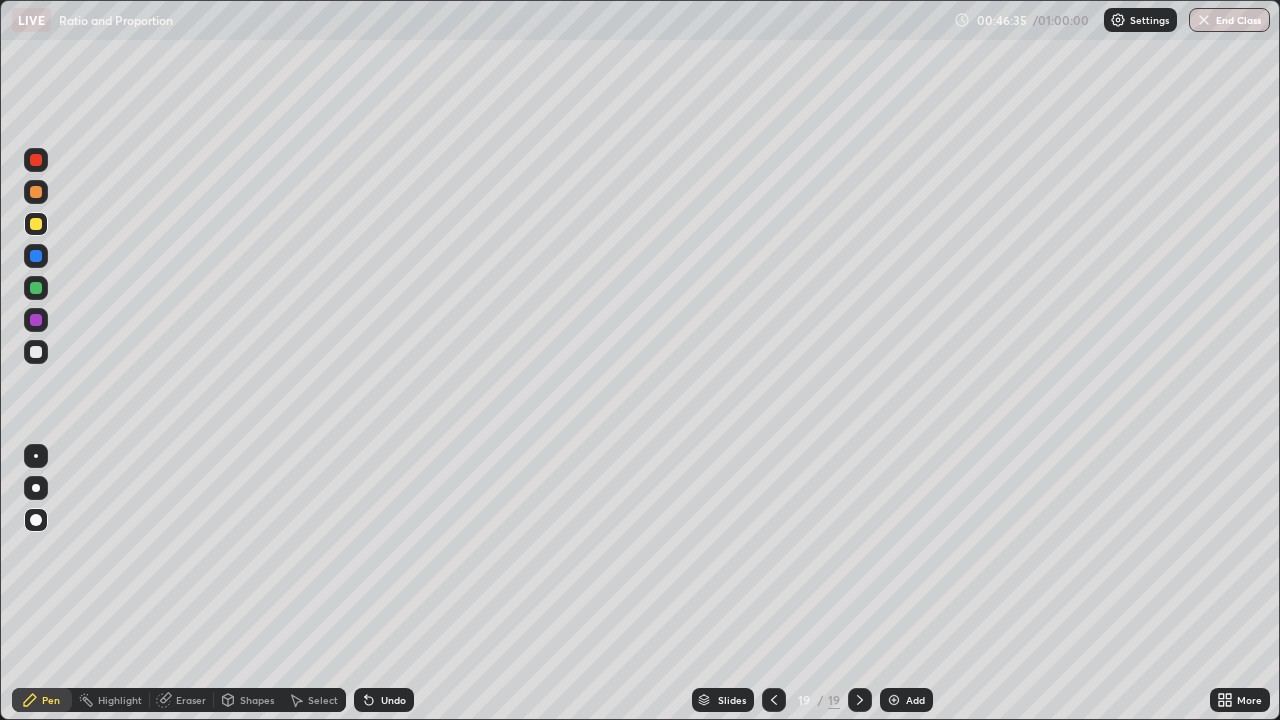 click 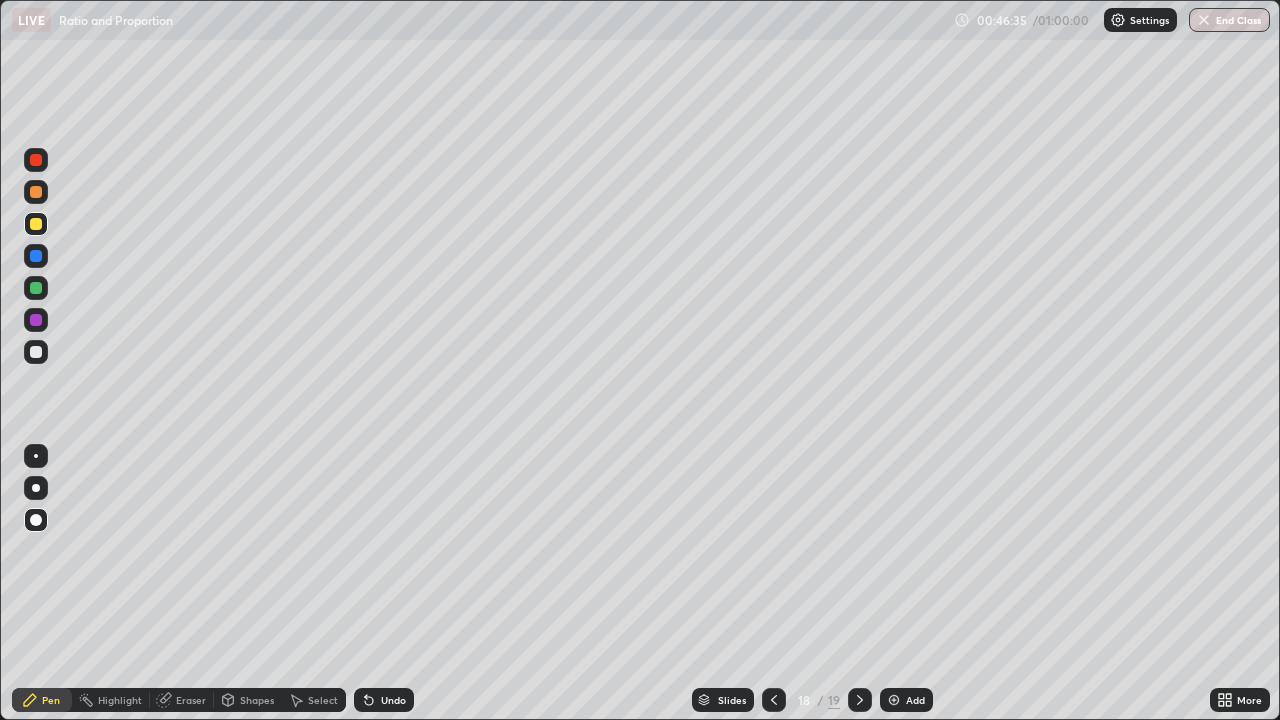 click 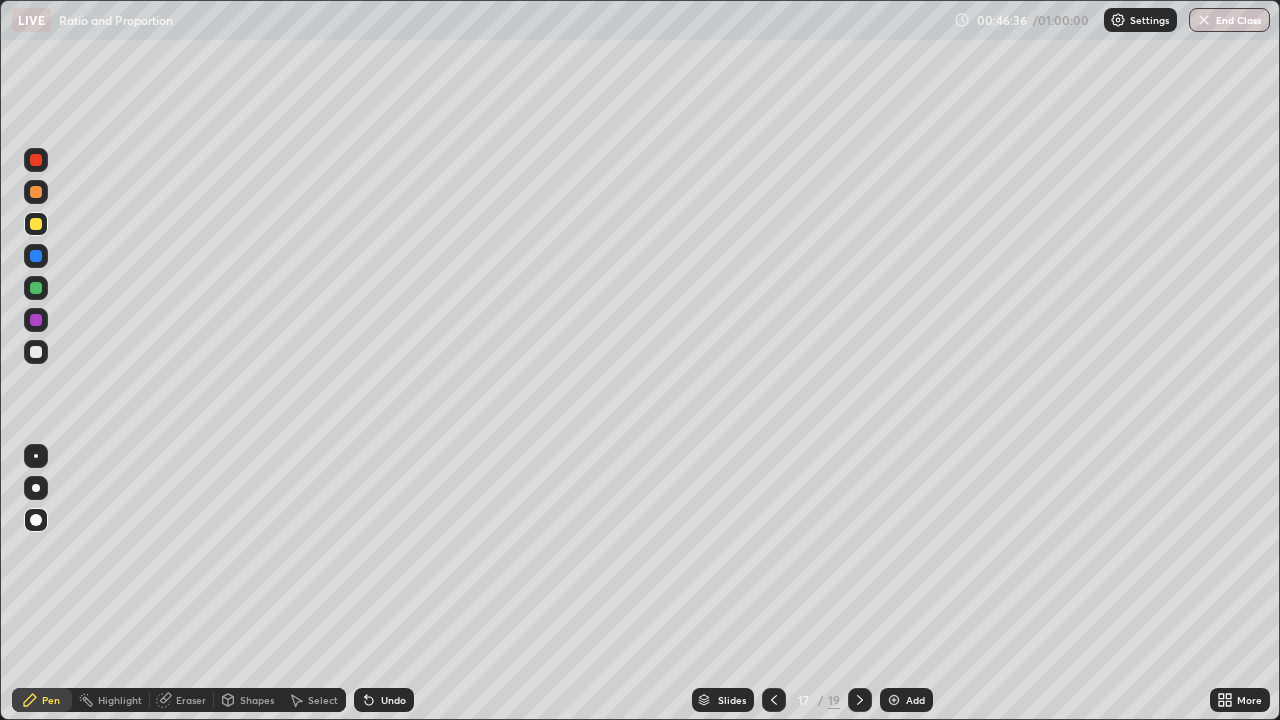 click 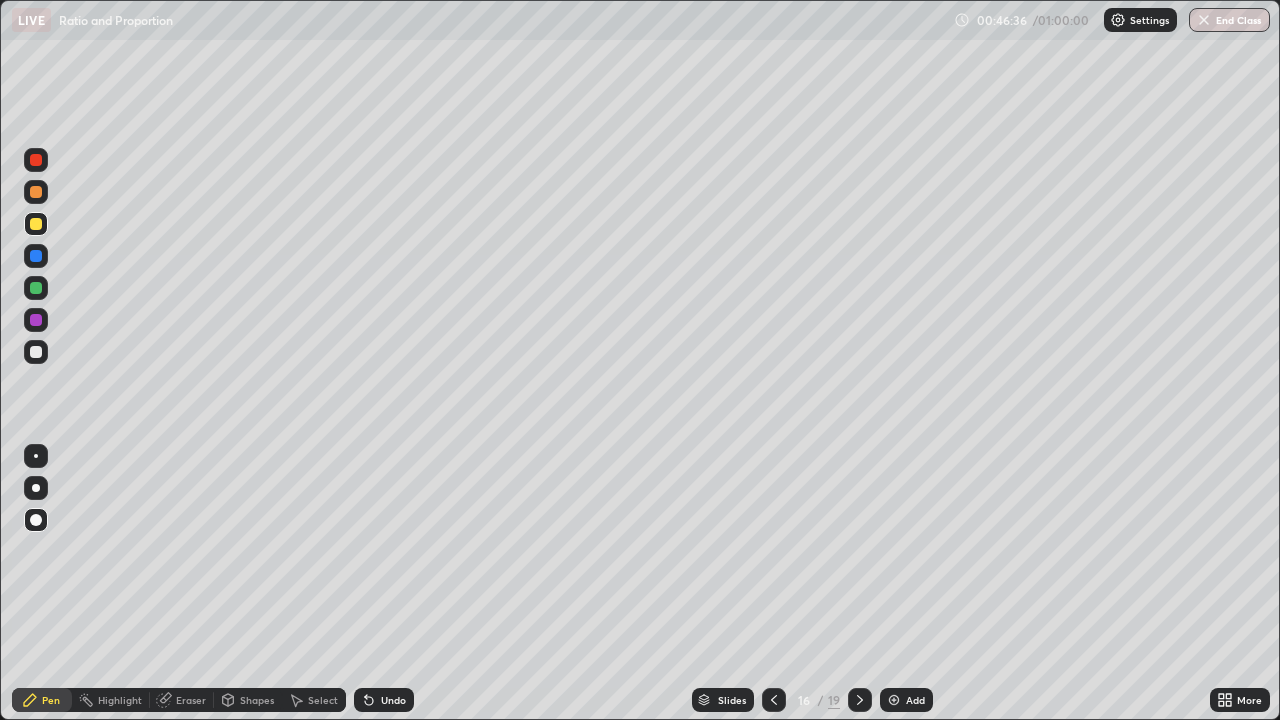 click 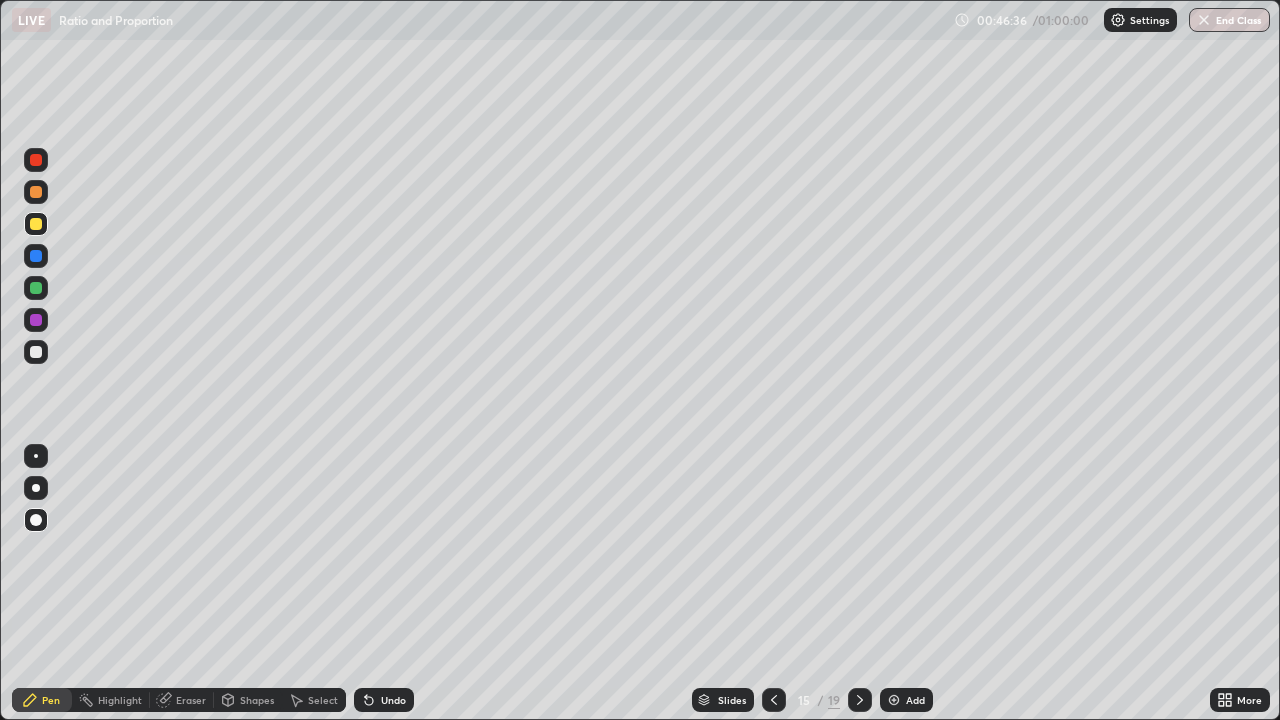 click at bounding box center (774, 700) 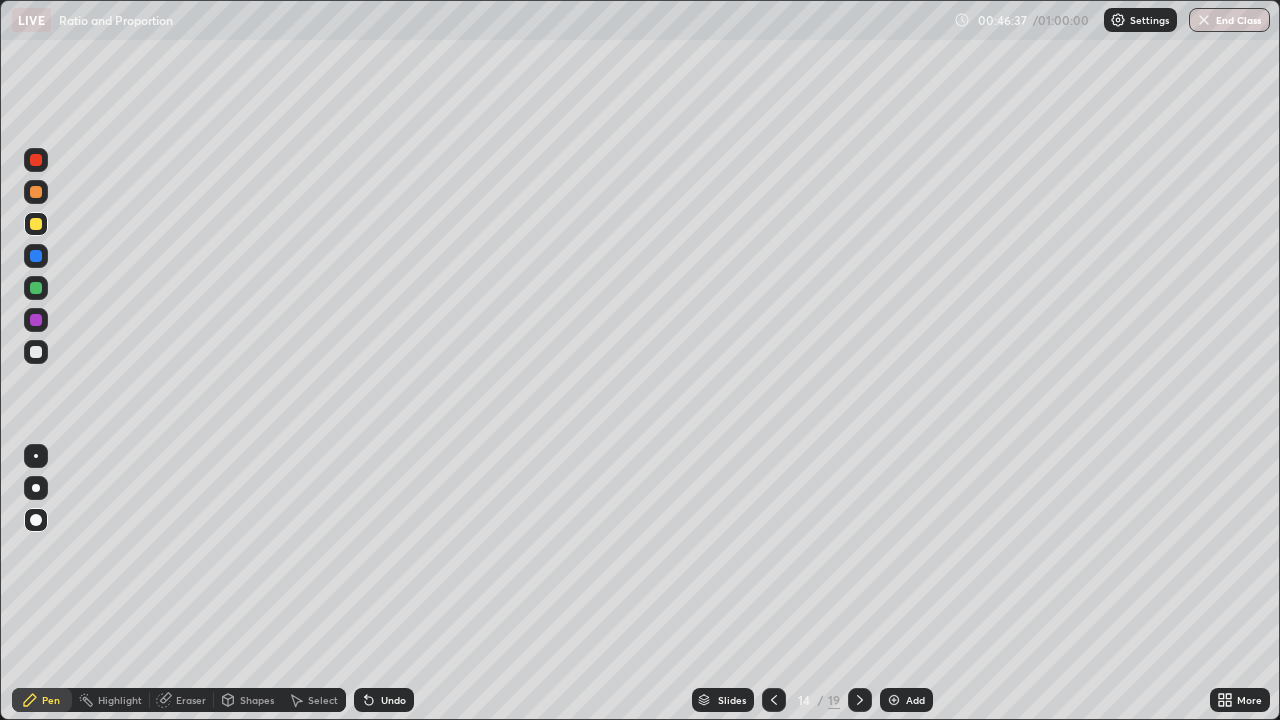 click 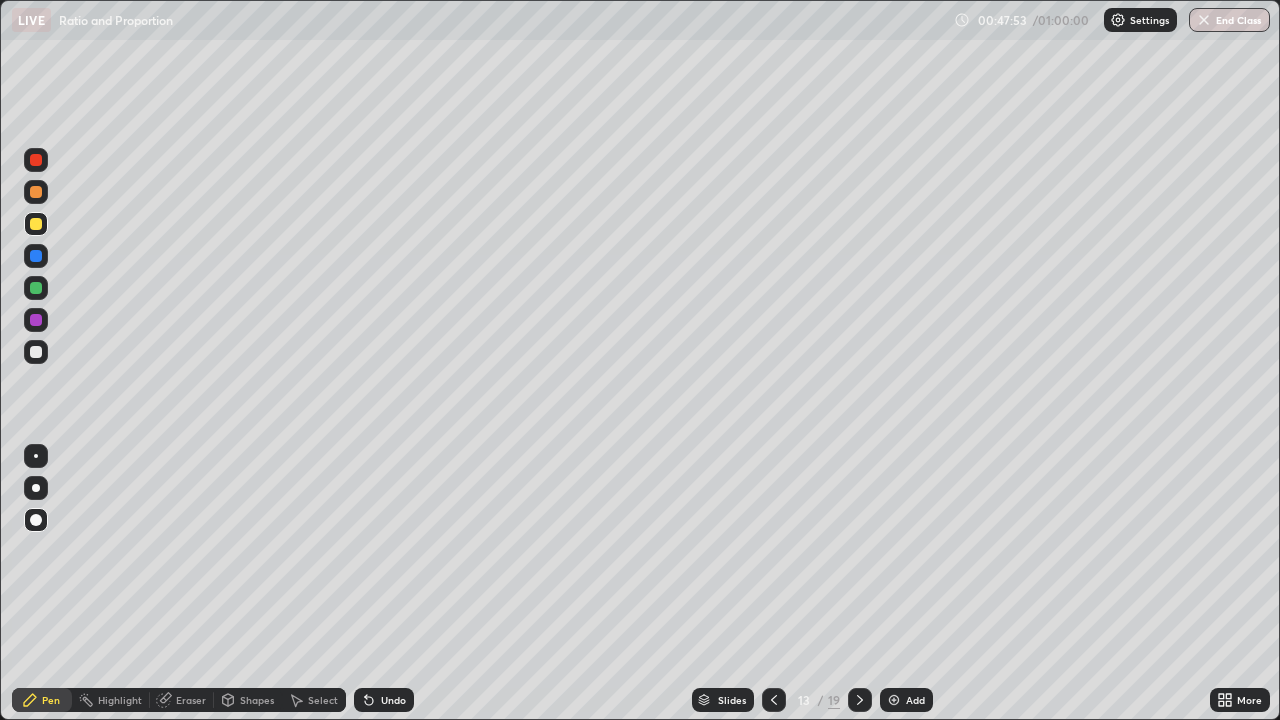 click at bounding box center (860, 700) 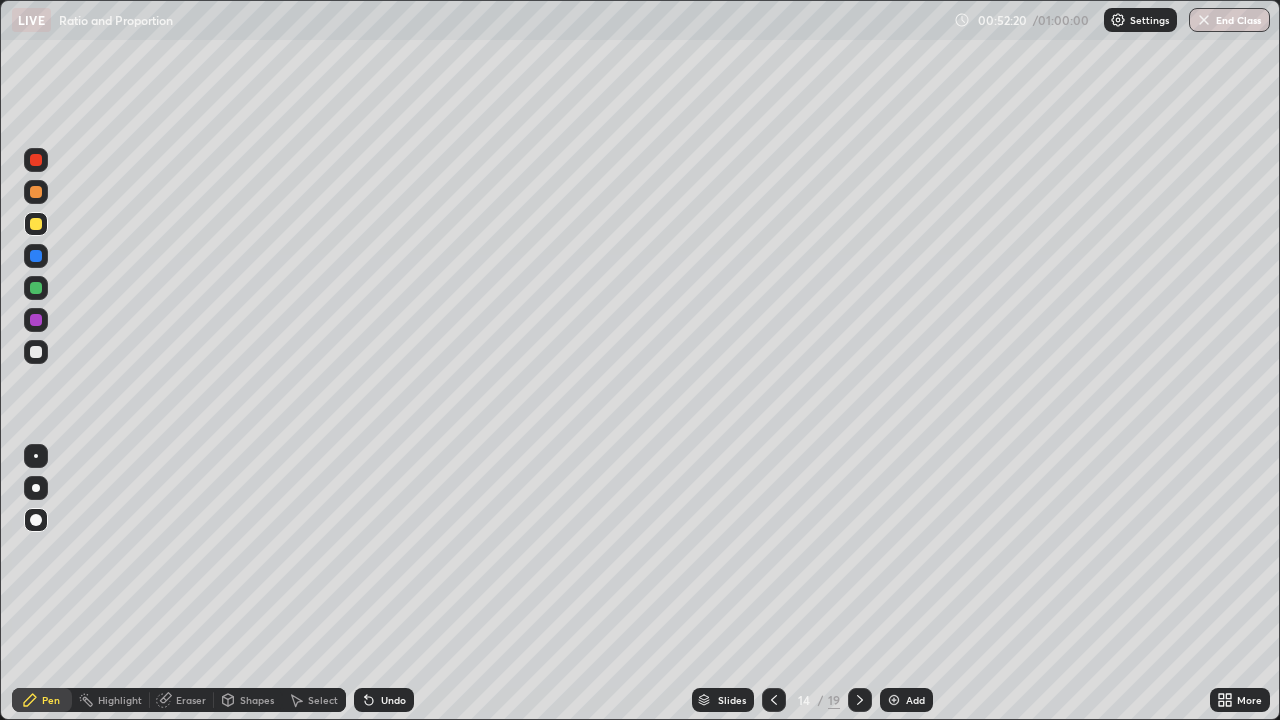 click on "End Class" at bounding box center (1229, 20) 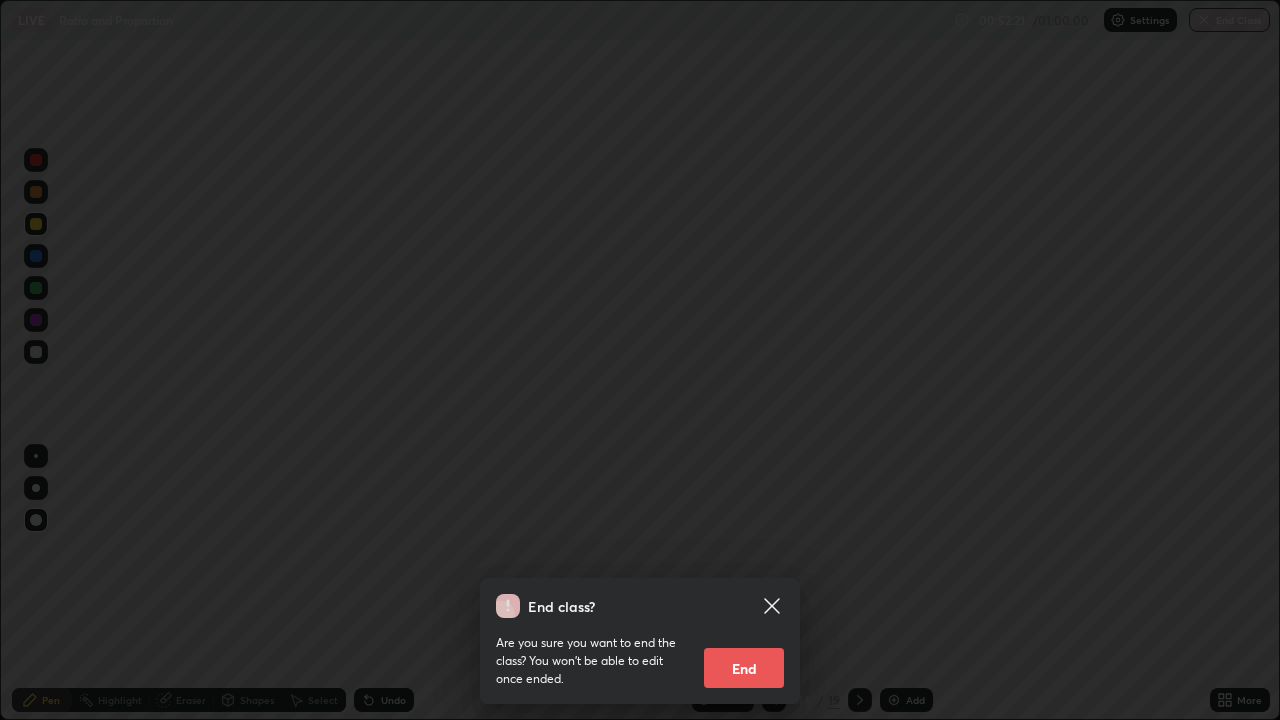 click on "End" at bounding box center [744, 668] 